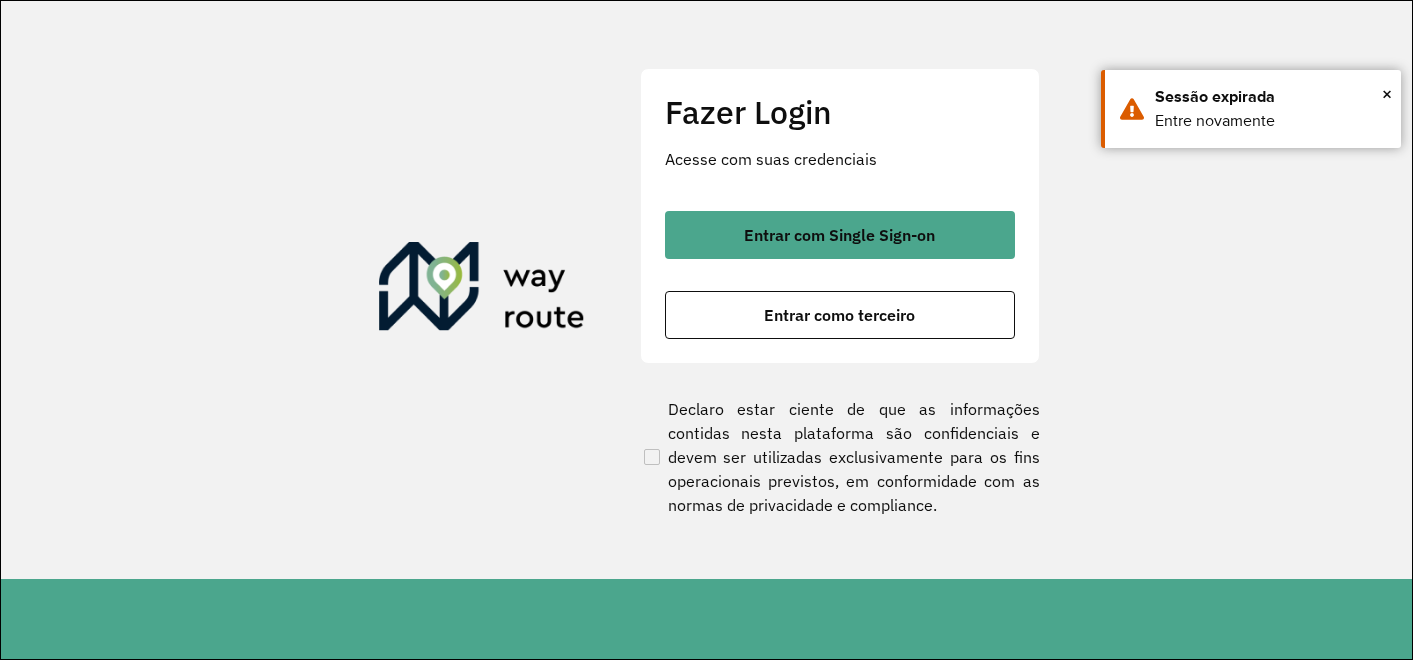 scroll, scrollTop: 0, scrollLeft: 0, axis: both 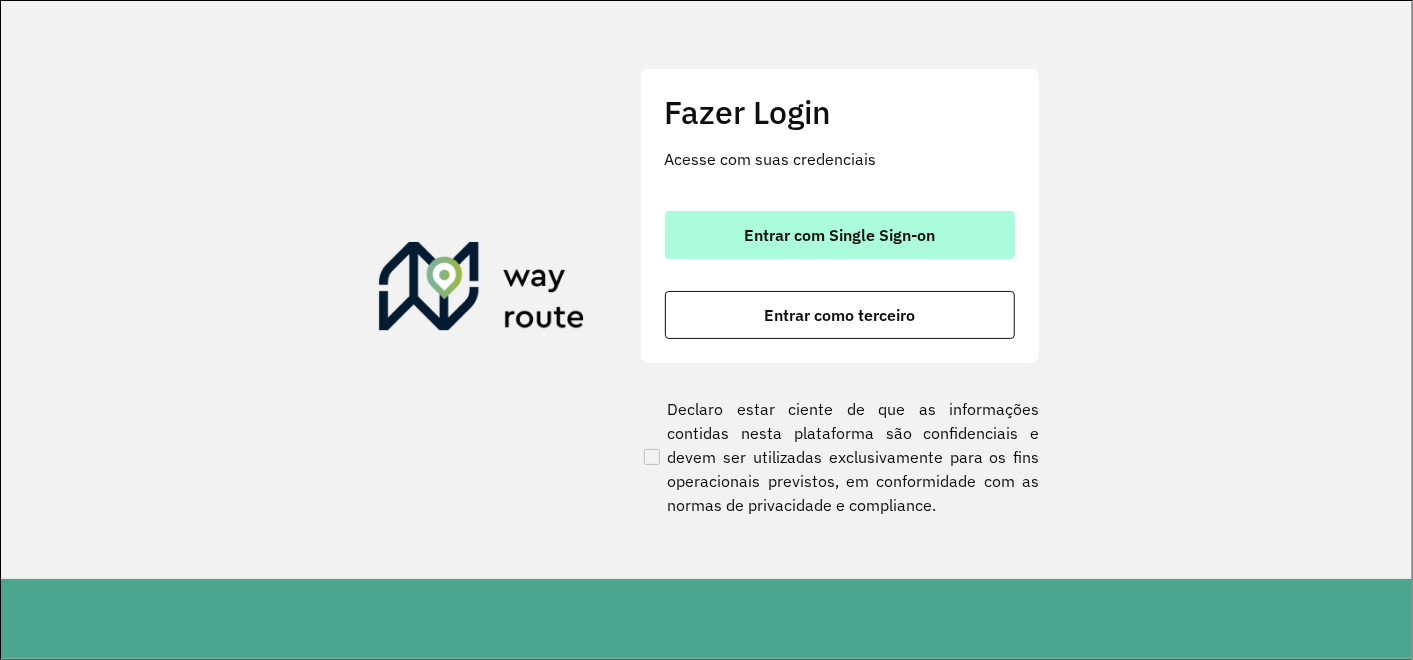 click on "Entrar com Single Sign-on" at bounding box center (839, 235) 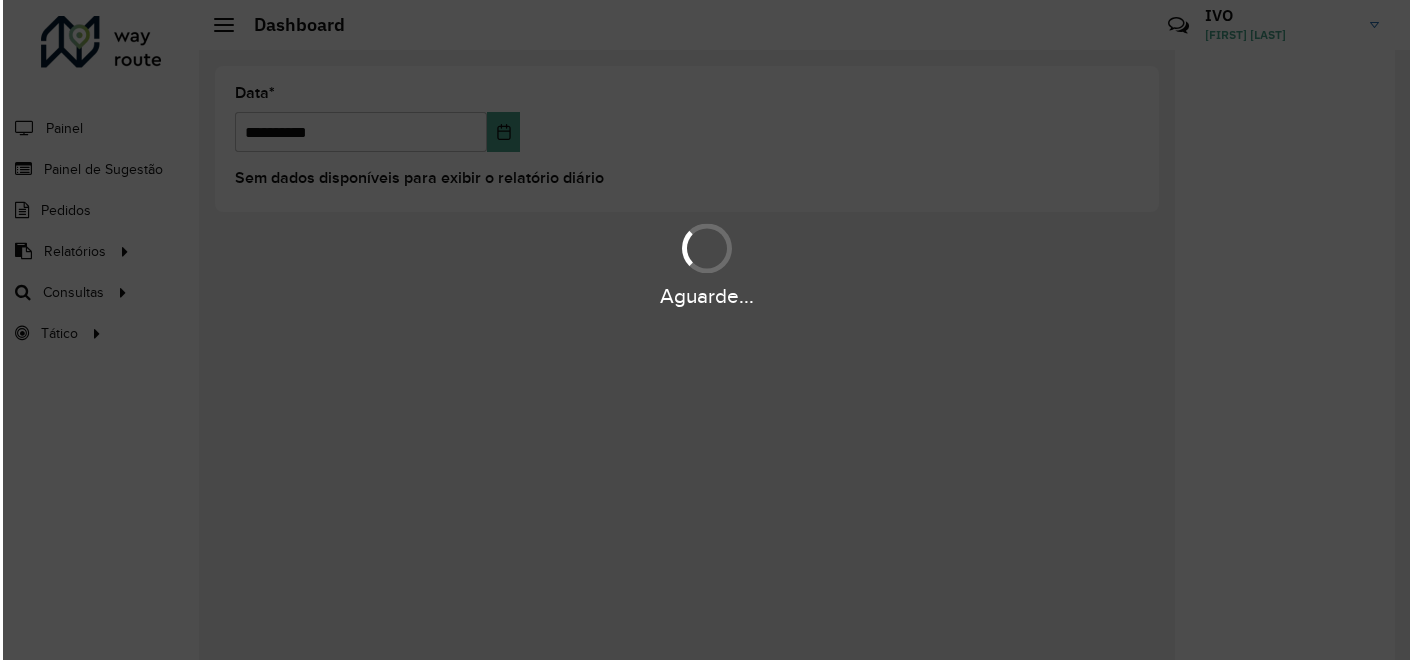 scroll, scrollTop: 0, scrollLeft: 0, axis: both 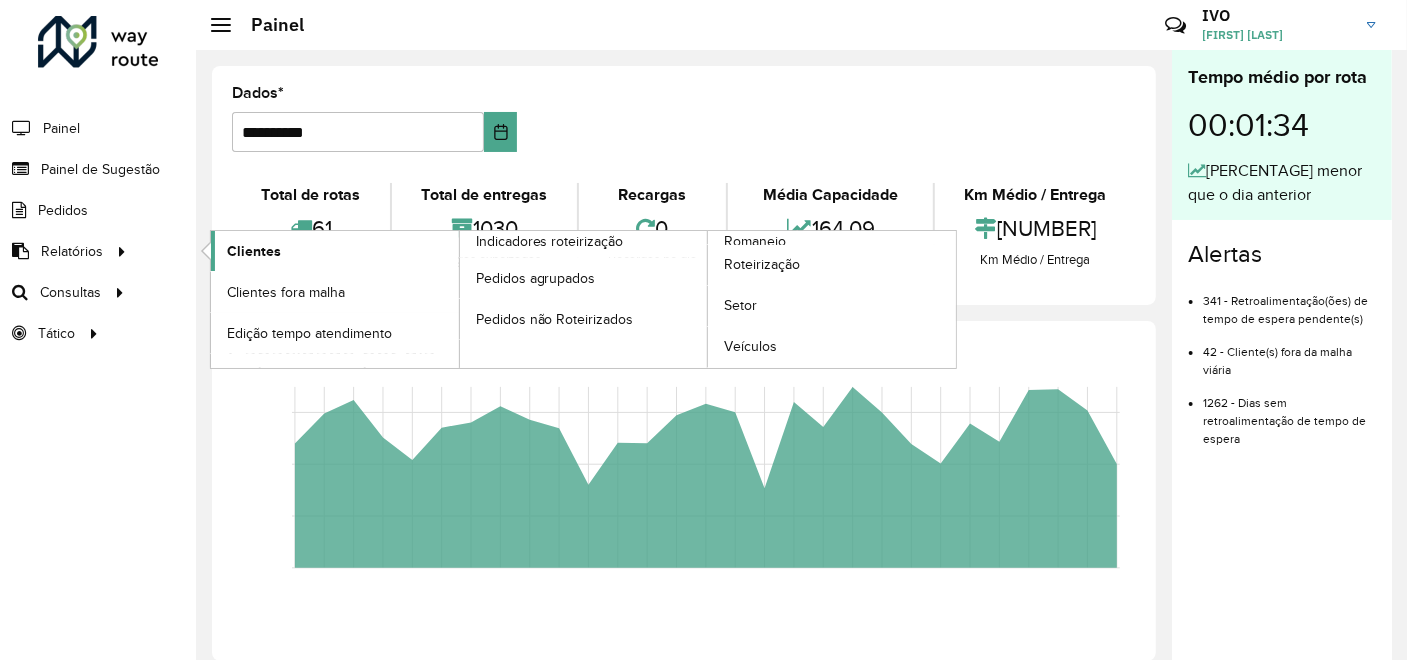 click on "Clientes" 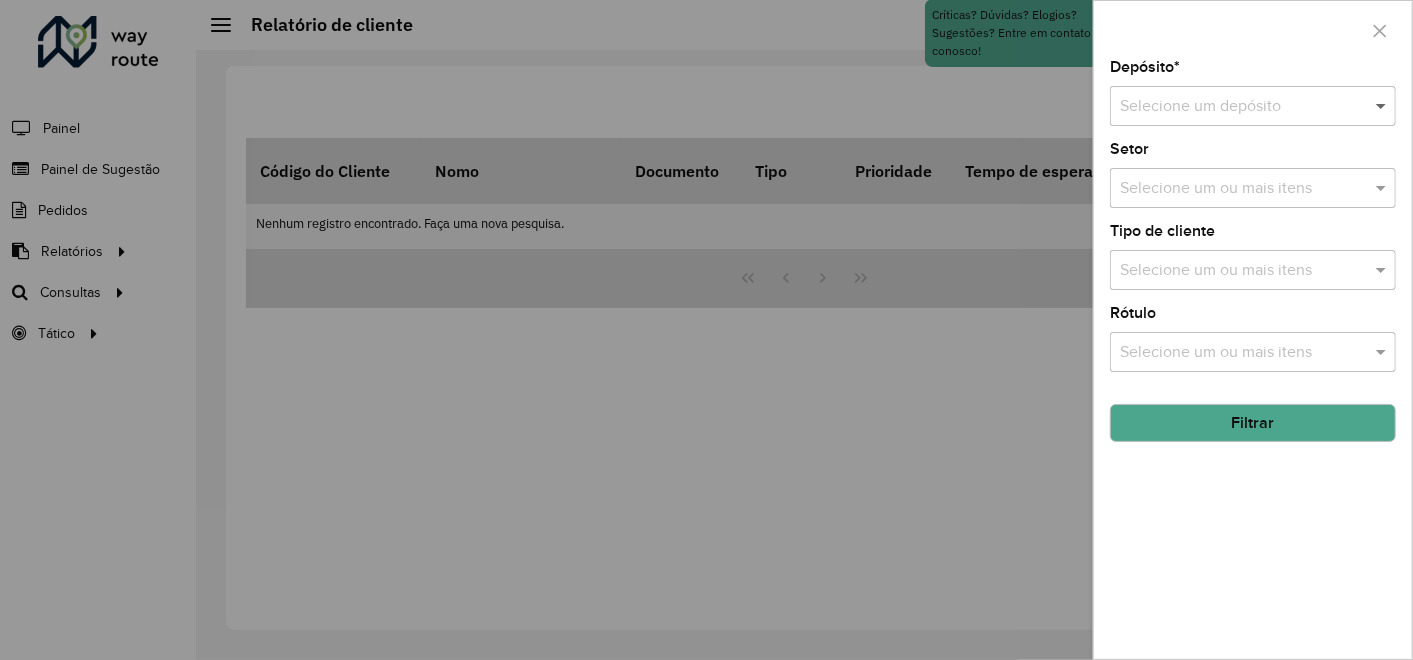 click at bounding box center (1383, 106) 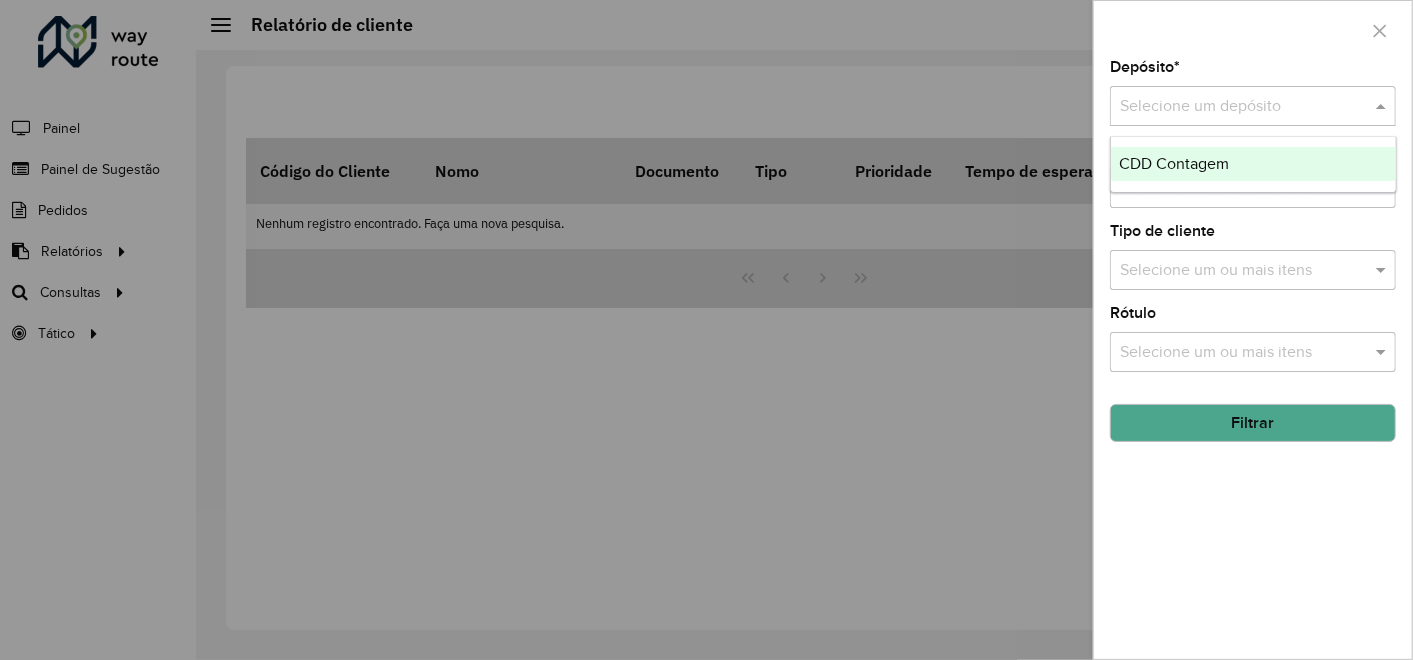click on "CDD Contagem" at bounding box center [1174, 163] 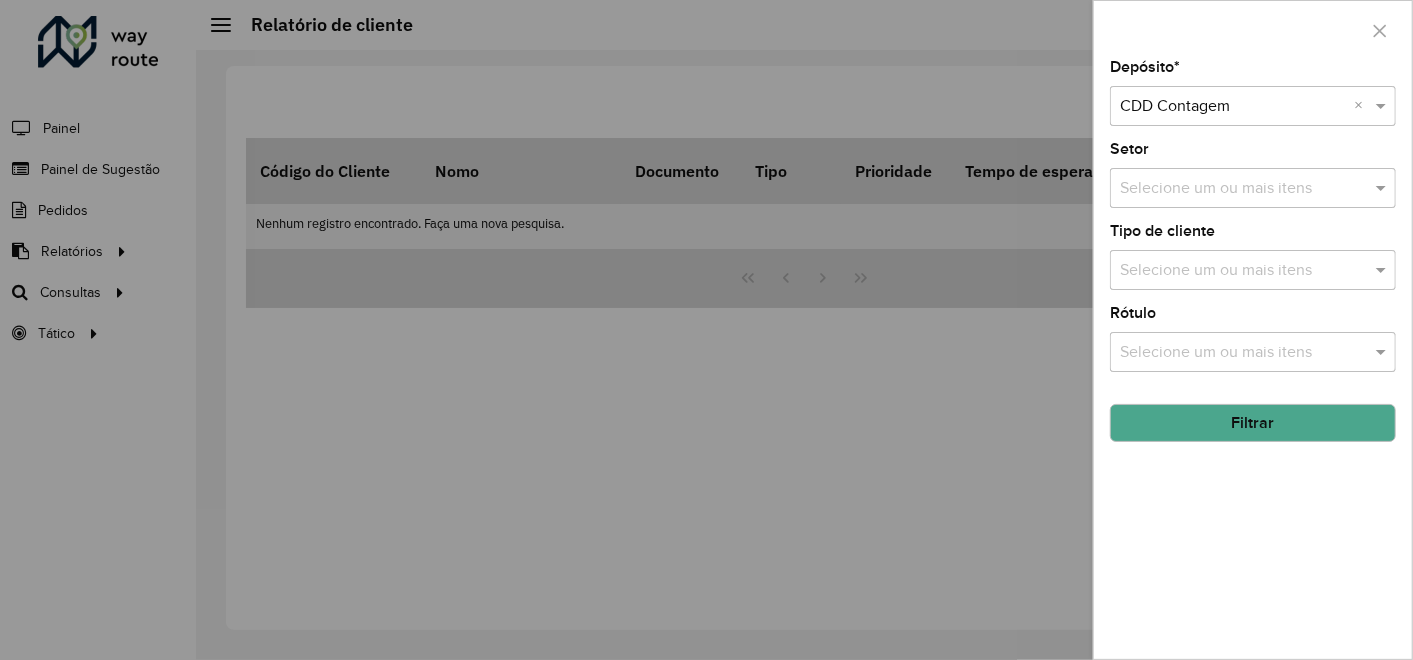 click at bounding box center (1243, 189) 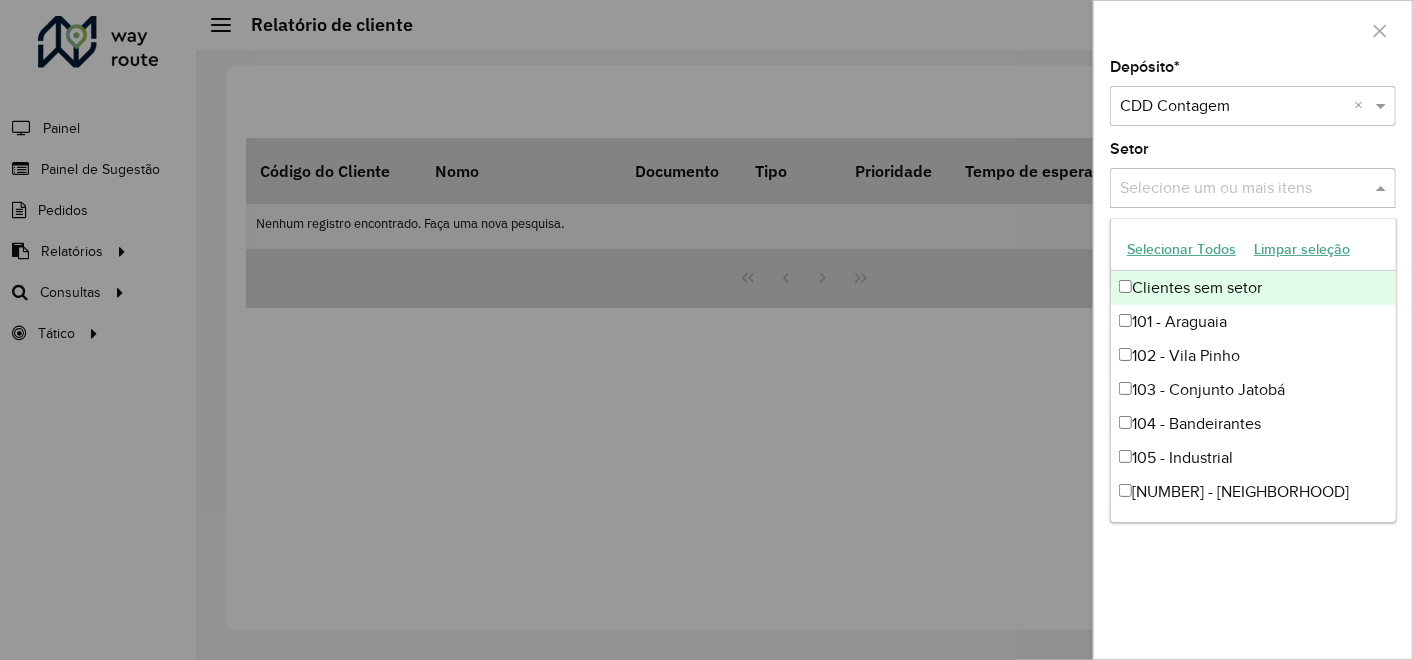 click at bounding box center (706, 330) 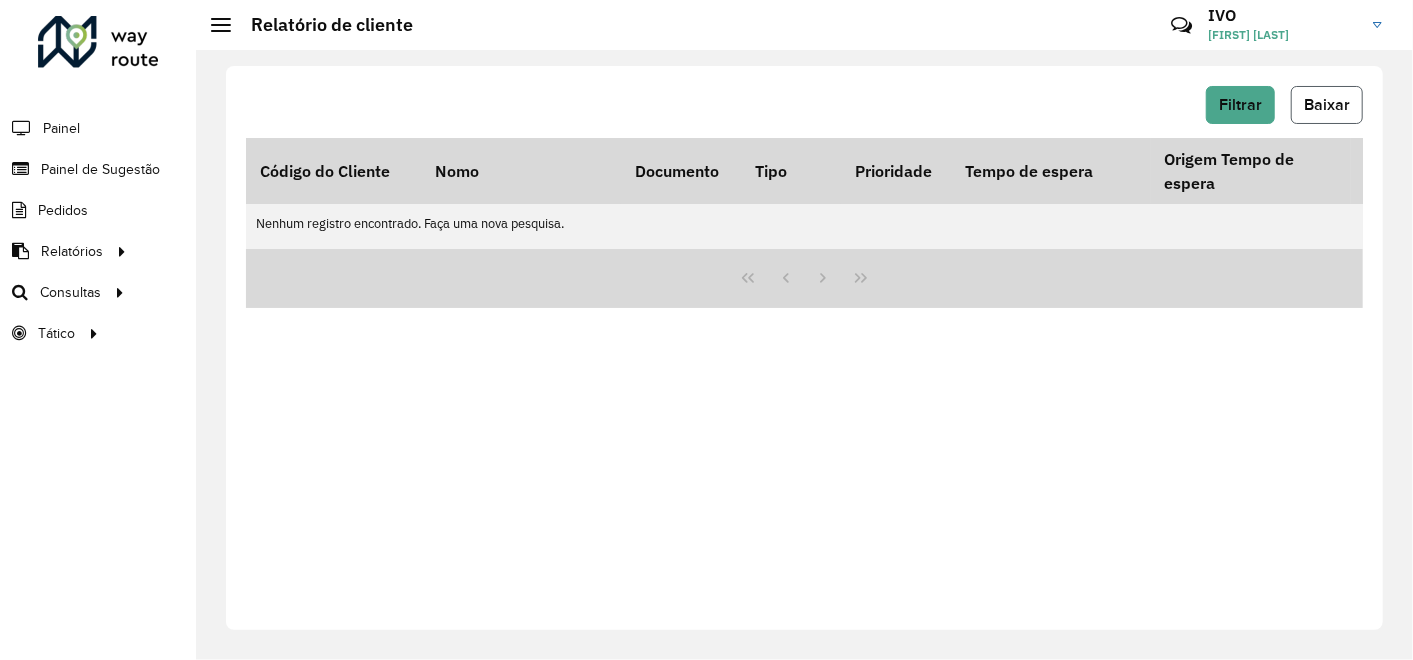 click on "Baixar" 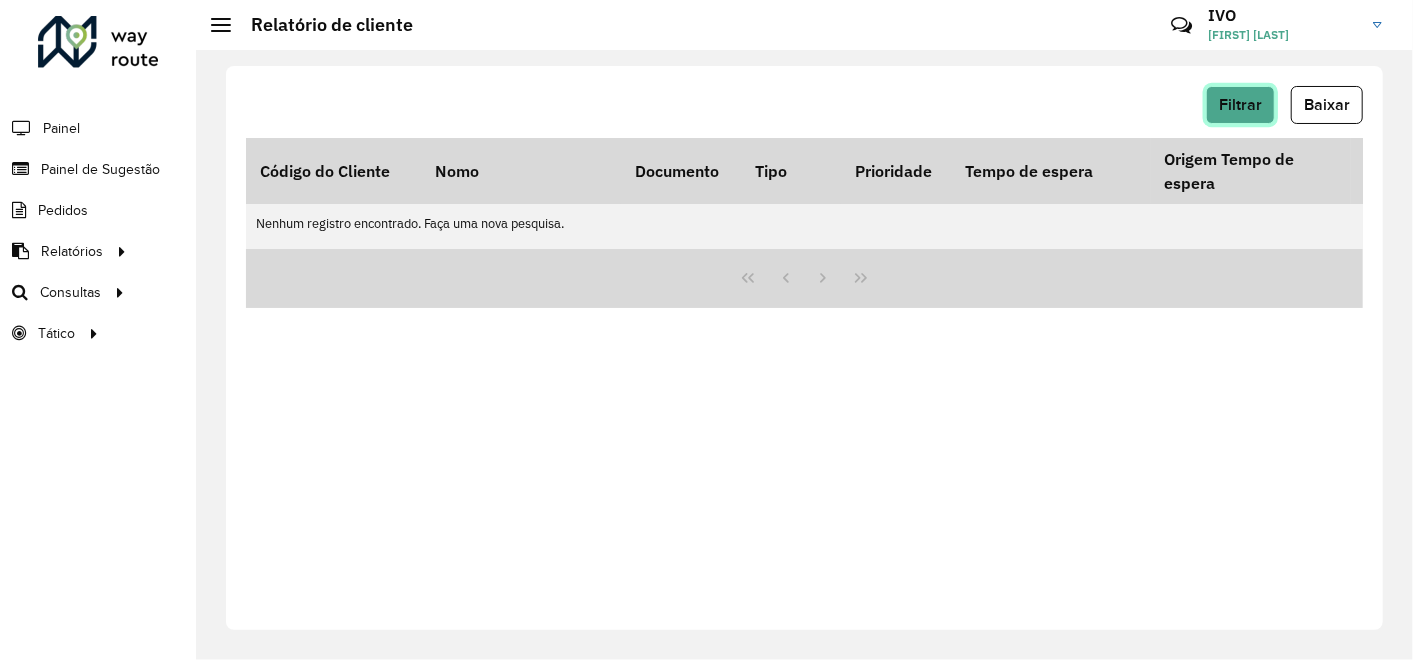 click on "Filtrar" 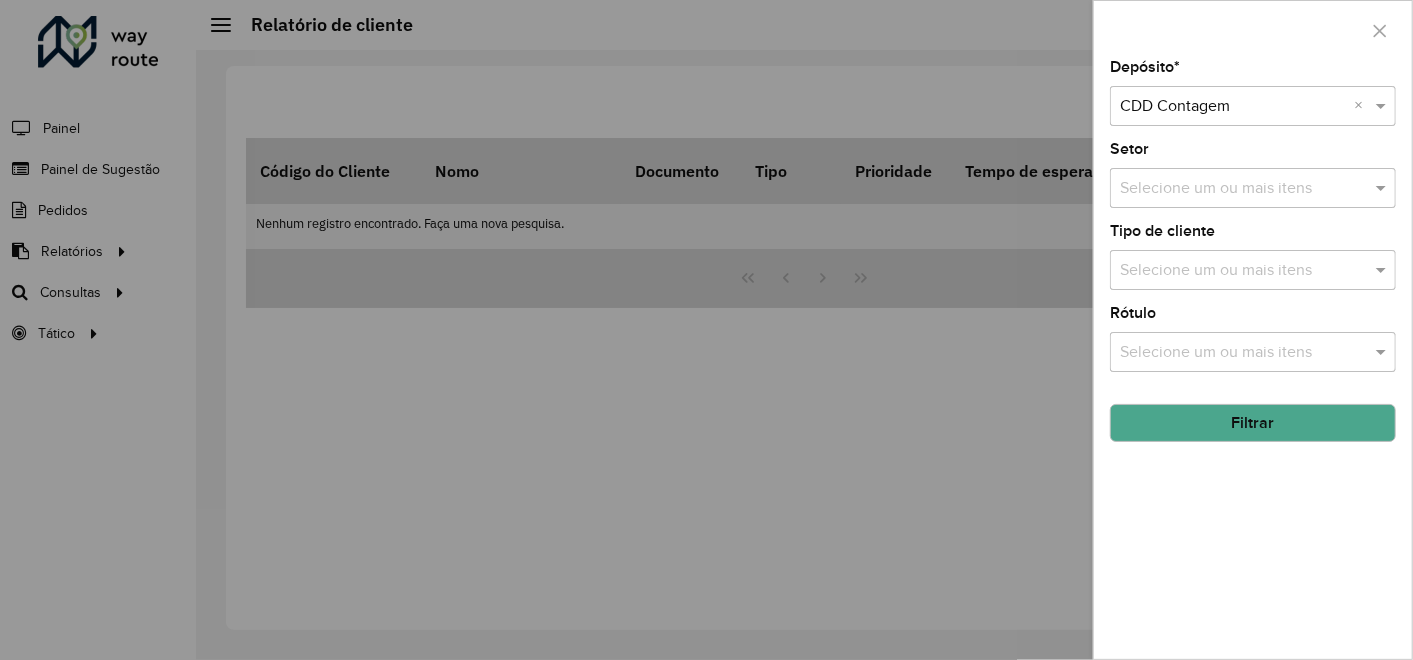 click on "Filtrar" 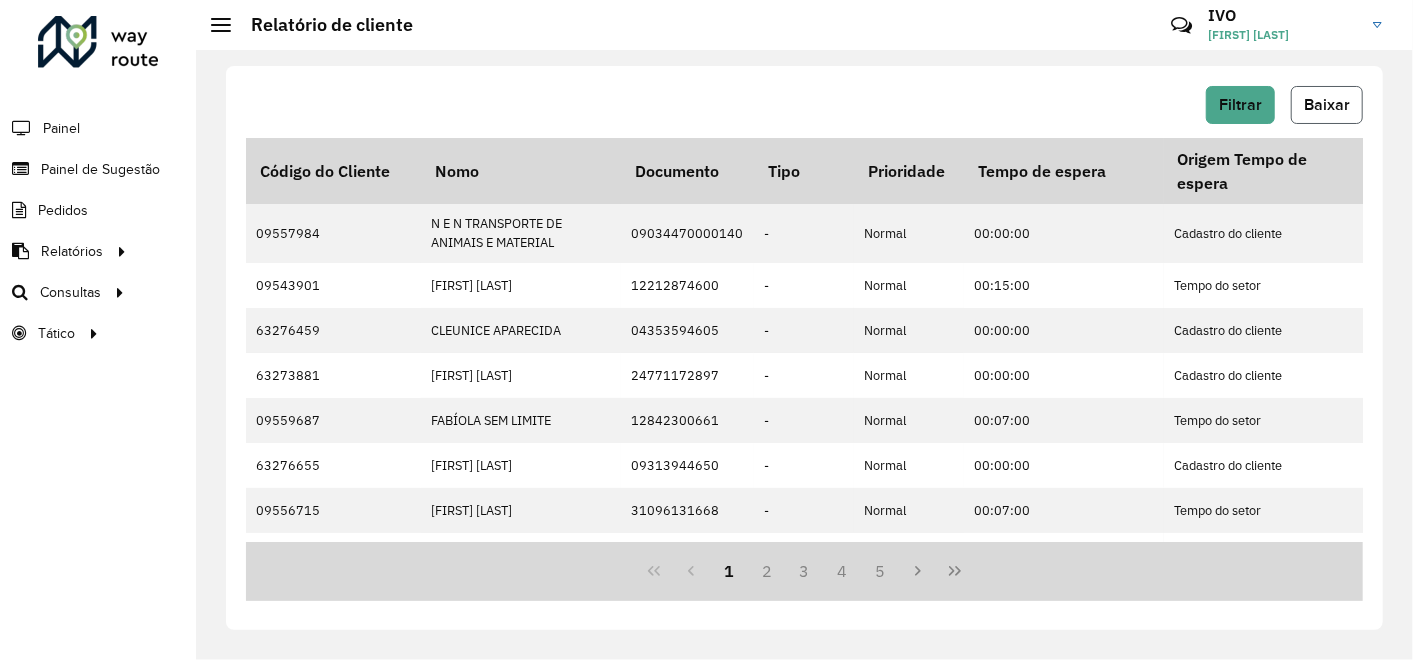 click on "Baixar" 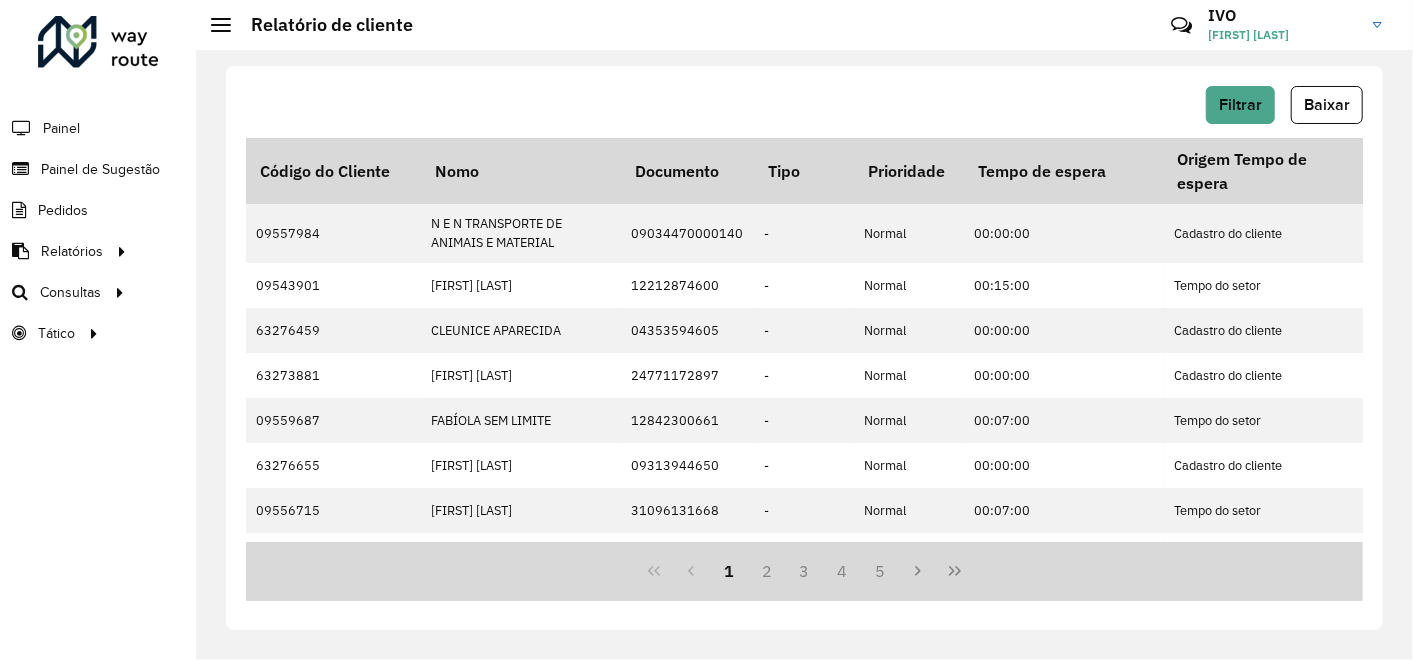 click on "Filtrar   Baixar   Código do Cliente   Nomo   Documento   Tipo   Prioridade   Tempo de espera   Origem Tempo de espera  Setor Endereço Cidade Estado Latitude Longitude  Início Janela   Fim Janela  Inativo Tempo espera lacrado  Coordenada lacrada  Rótulo Observação Data última compra  Data penúltima compra  Macro região Planejador de Setor  Veículos exclusivos   Tipos de veículos exclusivos   Grupos de rota exclusiva   Prioridade tipo cliente  [NUMBER]  N E N TRANSPORTE DE ANIMAIS E MATERIAL  [NUMBER]   -   Normal  00:00:00 Cadastro do cliente Sem setor cadastrado -19.961665 -43.7512683 00:00:00 23:59:00 913 - 913    [DATE] [DATE] - - [NUMBER]  [FIRST] [LAST]  [NUMBER]   -   Normal  00:15:00 Tempo do setor 204 - [CITY]  Izabel -19.805332 -44.008327 00:00:00 23:59:00 204 - 204    [DATE] [DATE] - [NUMBER]  [FIRST] [LAST]  [NUMBER]   -   Normal  00:00:00 Cadastro do cliente [NUMBER] - [DOM] [CITY] -19.878048 -43.984213 00:00:00 23:59:00 992 - 992    [DATE] -  -" 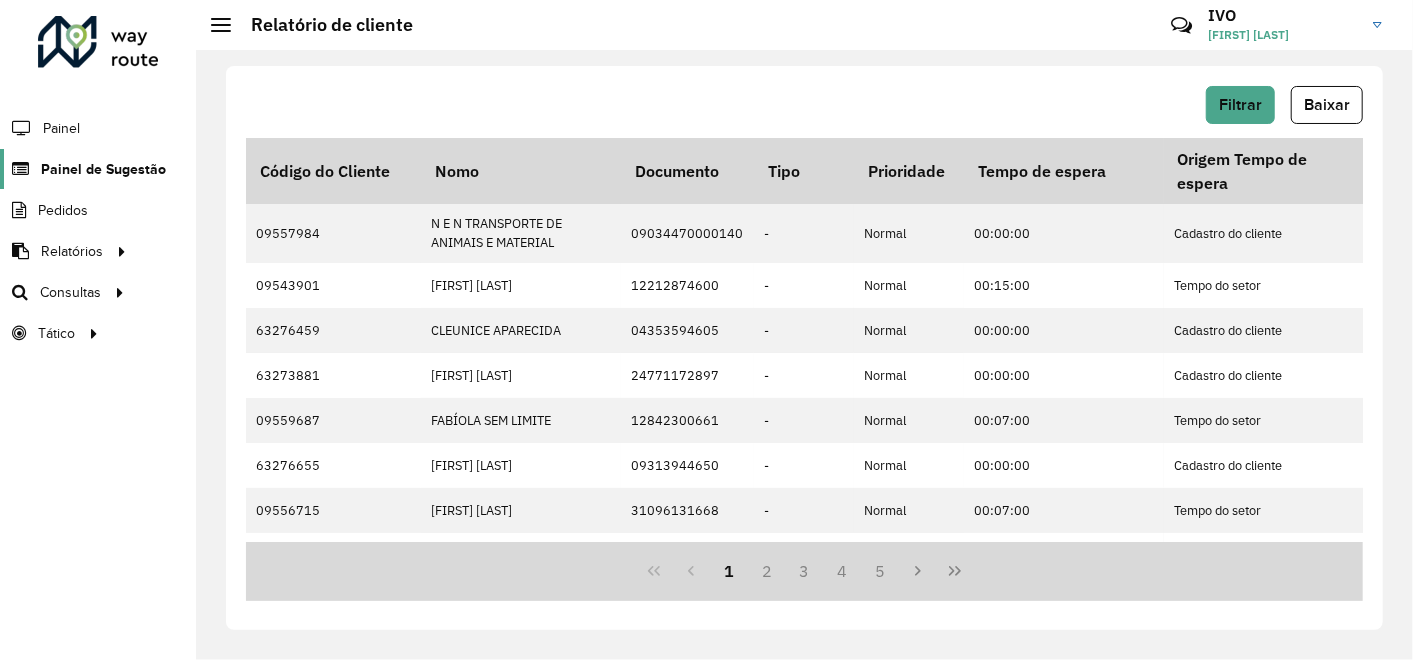 click on "Painel de Sugestão" 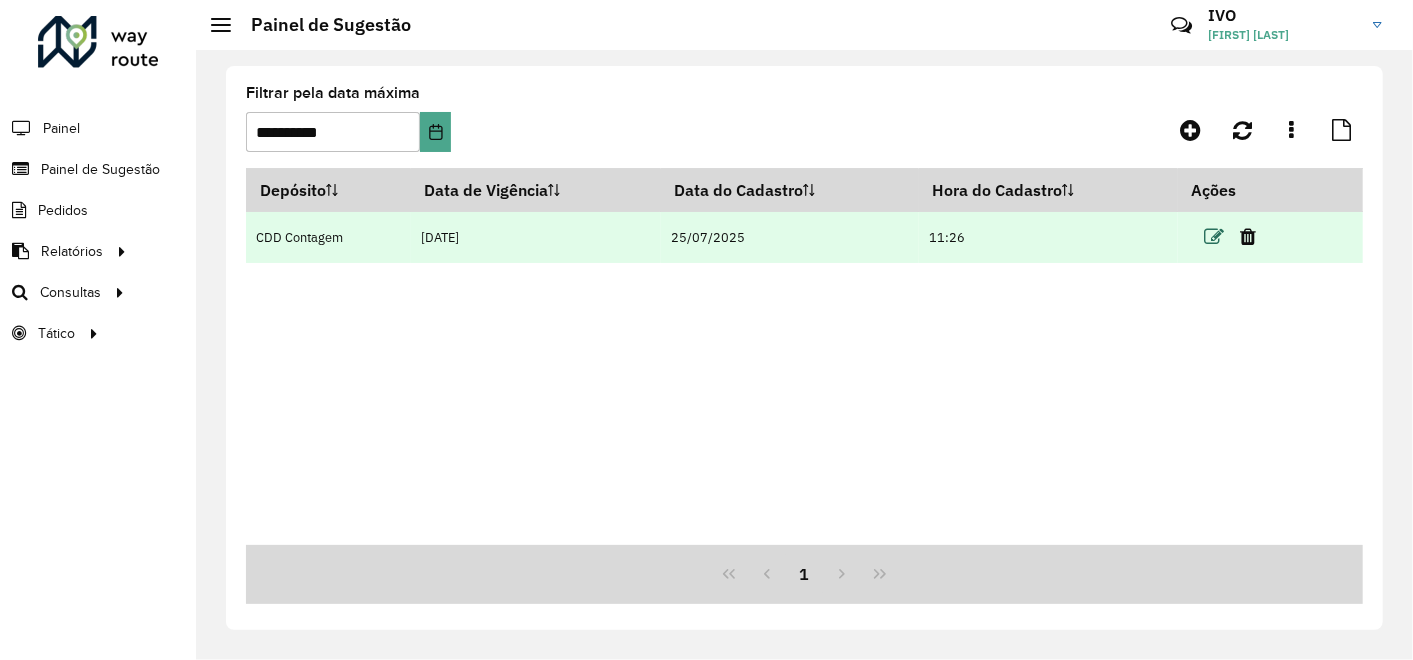 click at bounding box center [1214, 237] 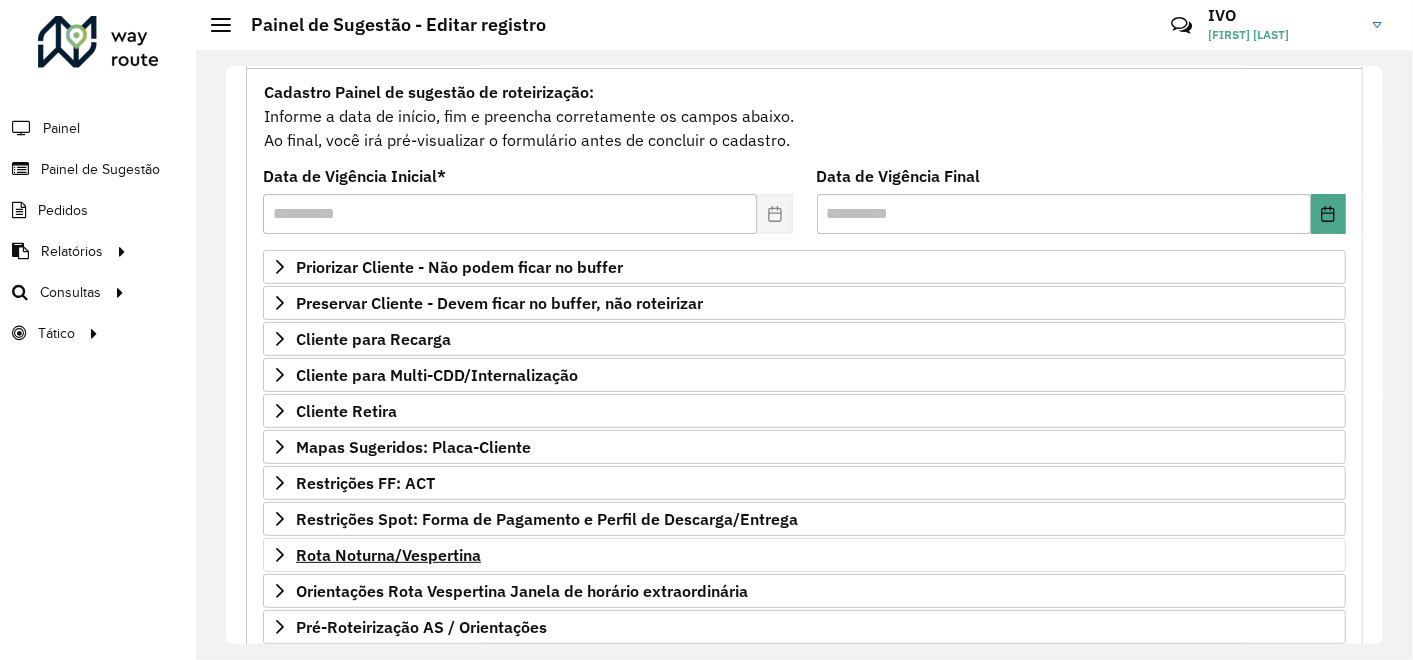 scroll, scrollTop: 222, scrollLeft: 0, axis: vertical 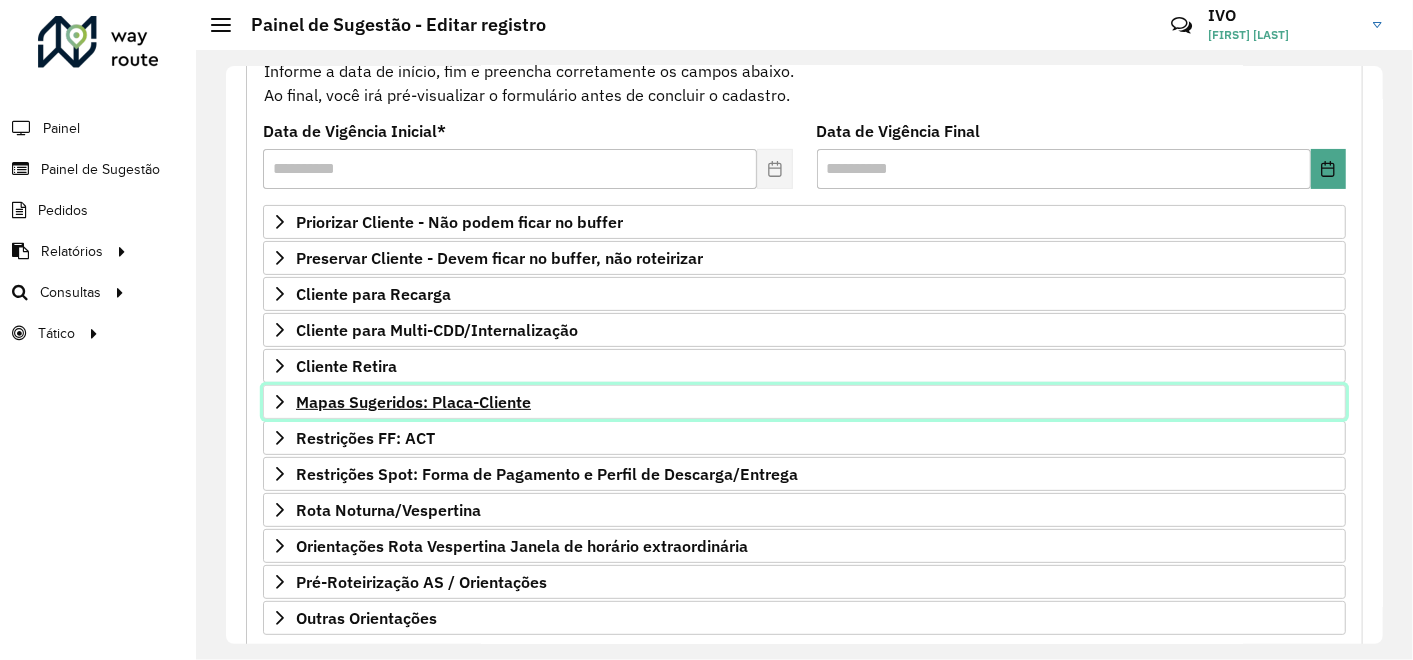 click on "Mapas Sugeridos: Placa-Cliente" at bounding box center (413, 402) 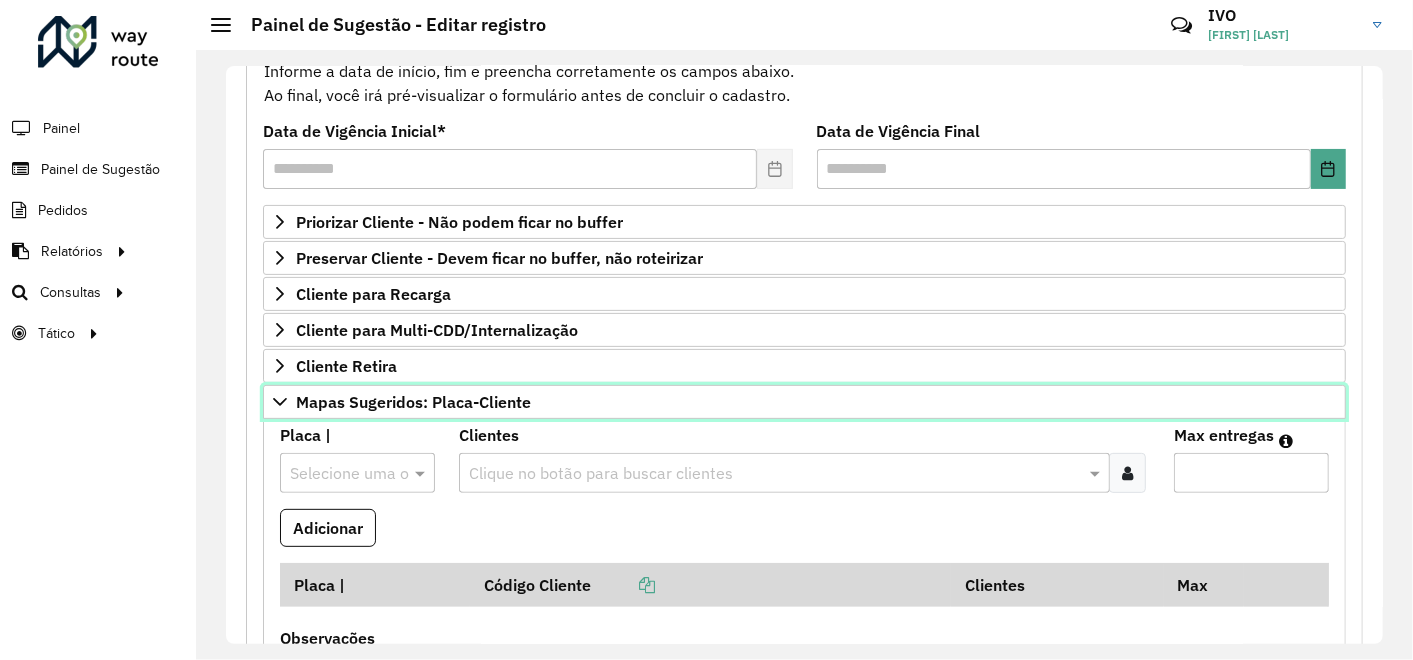 scroll, scrollTop: 333, scrollLeft: 0, axis: vertical 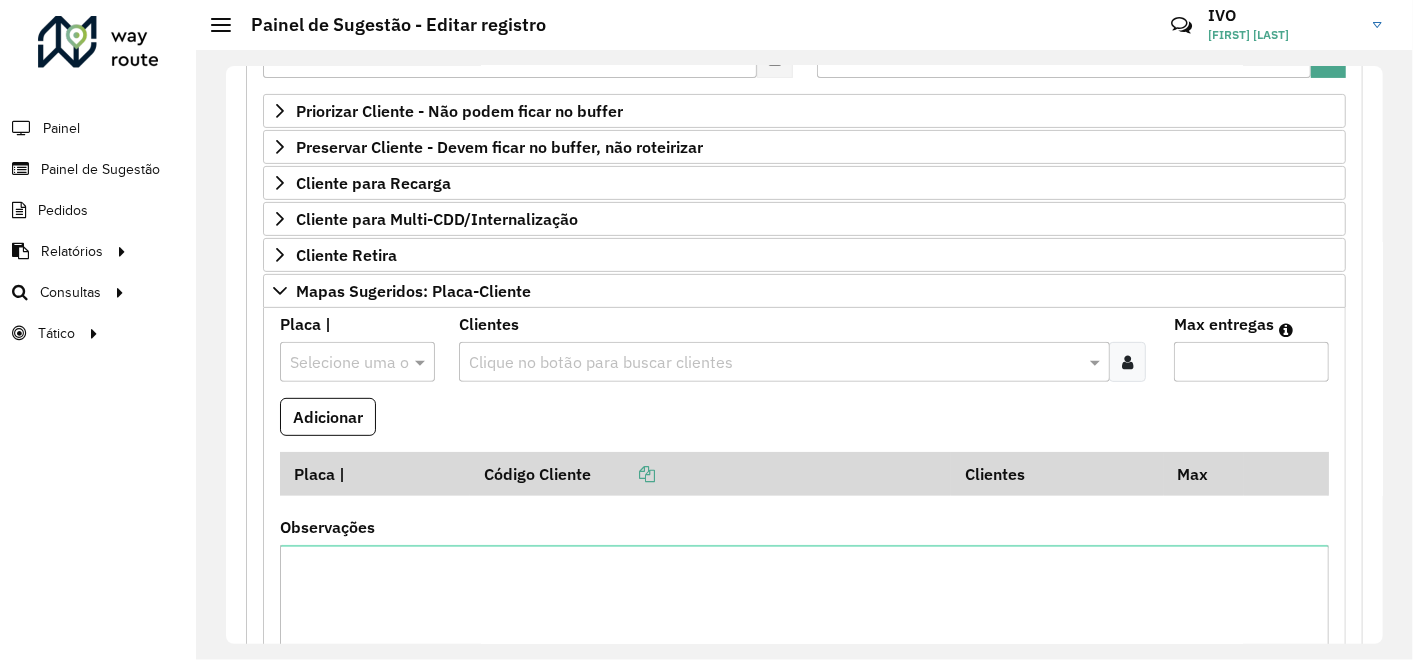 click at bounding box center [774, 363] 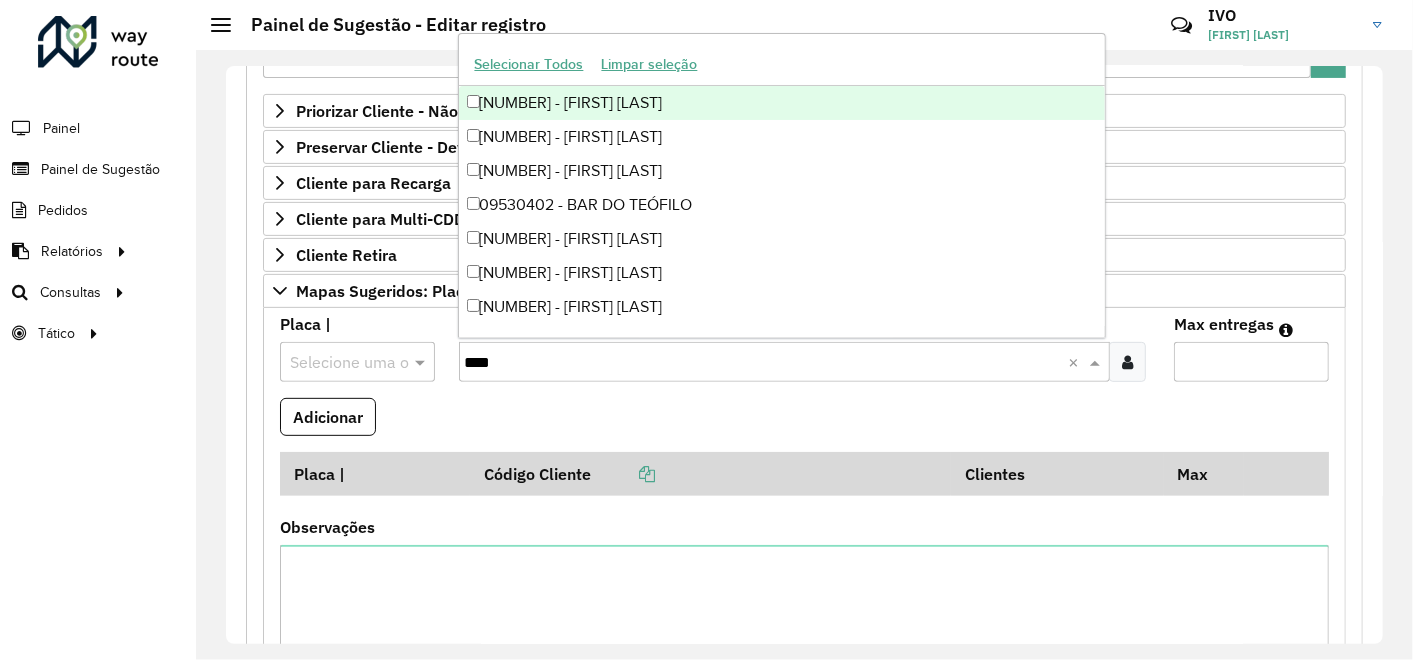 type on "*****" 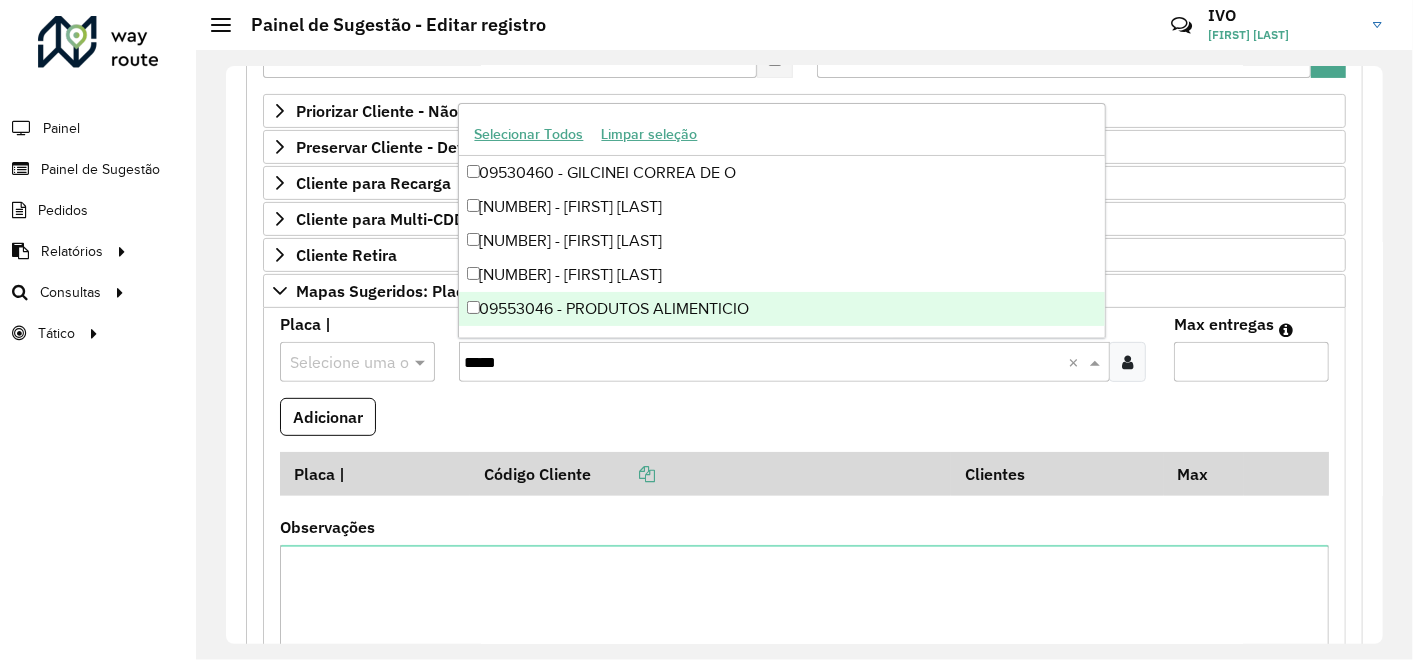 click on "09553046 - PRODUTOS ALIMENTICIO" at bounding box center (615, 308) 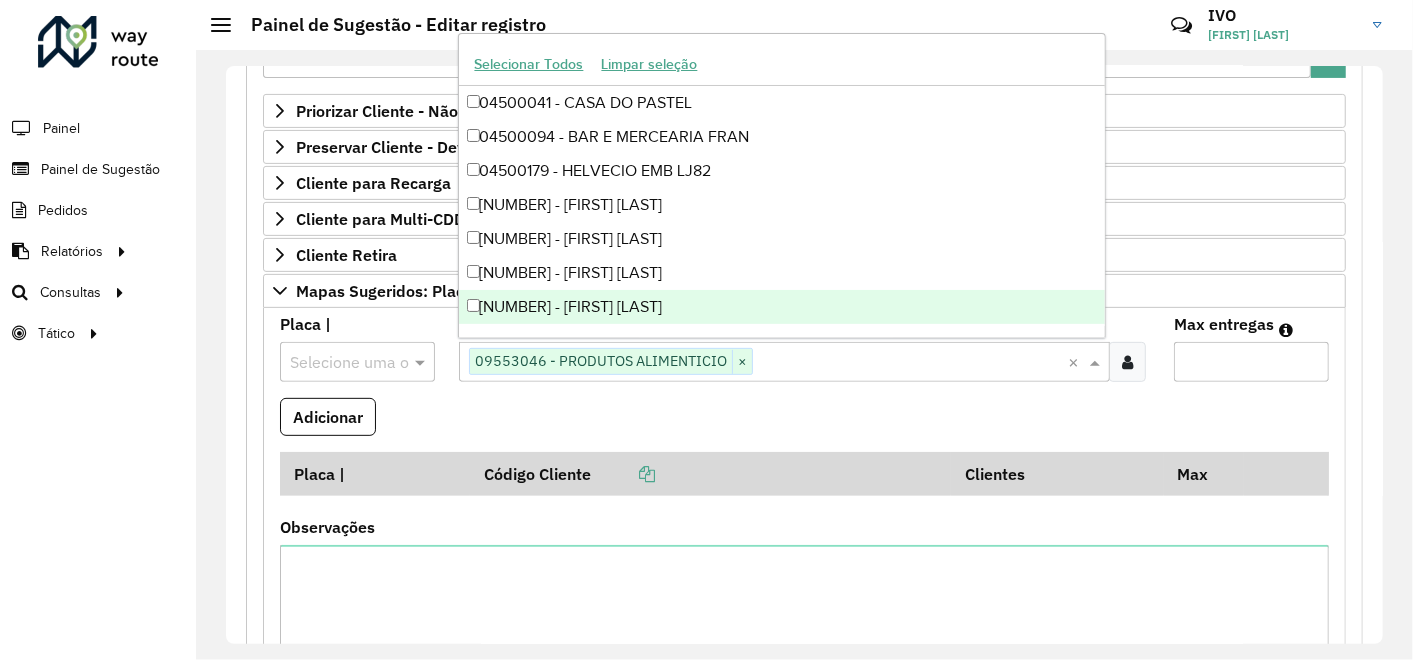 click on "Max entregas" at bounding box center (1251, 362) 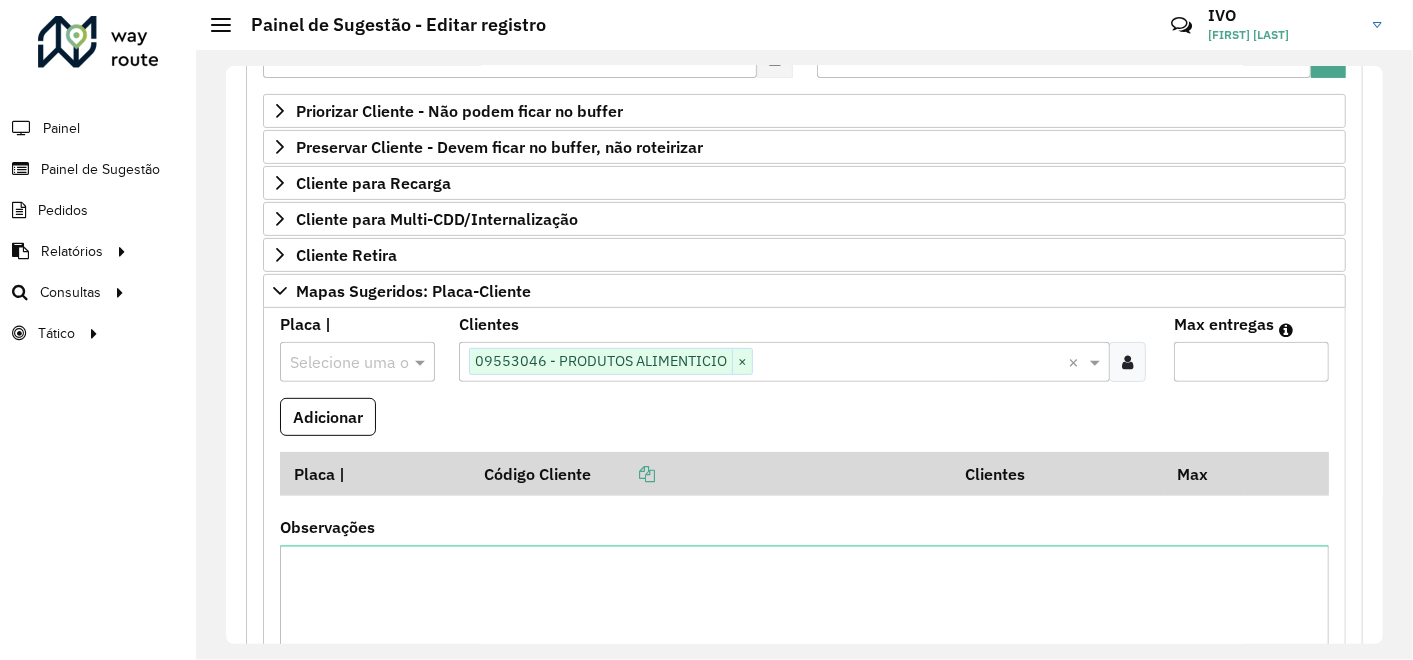 type on "*" 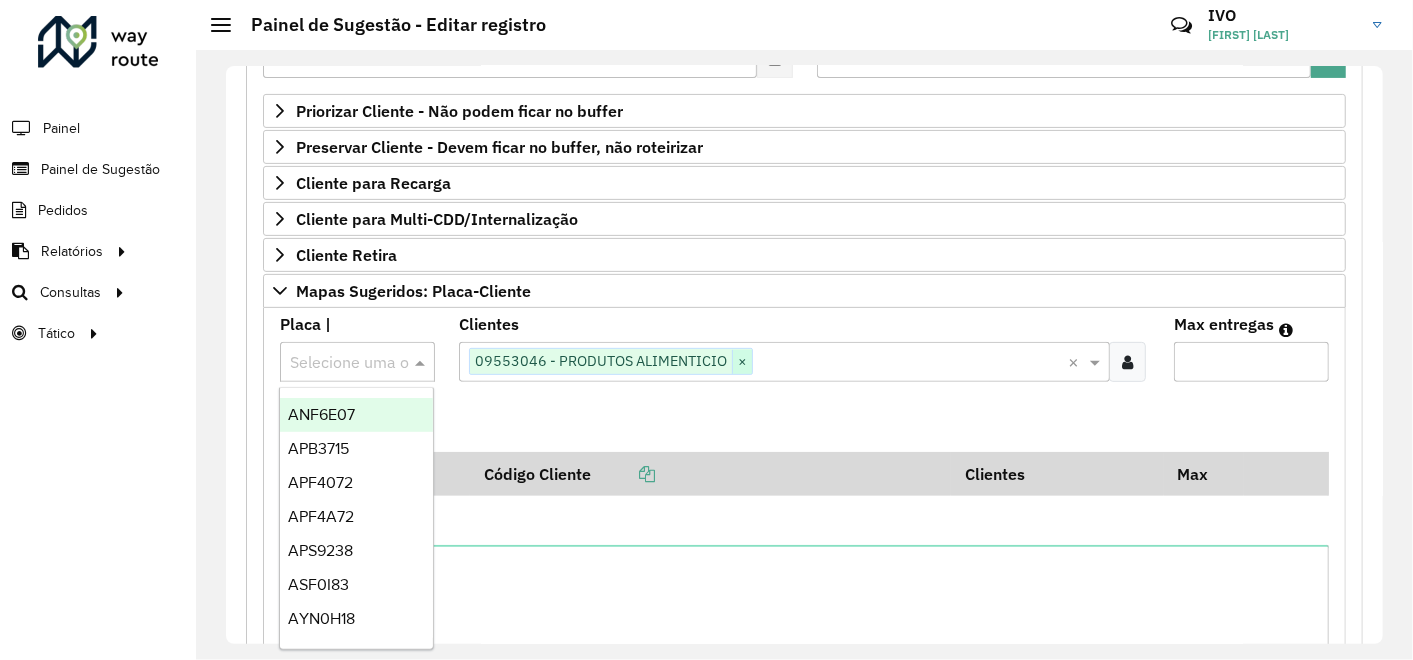 click on "×" at bounding box center (742, 362) 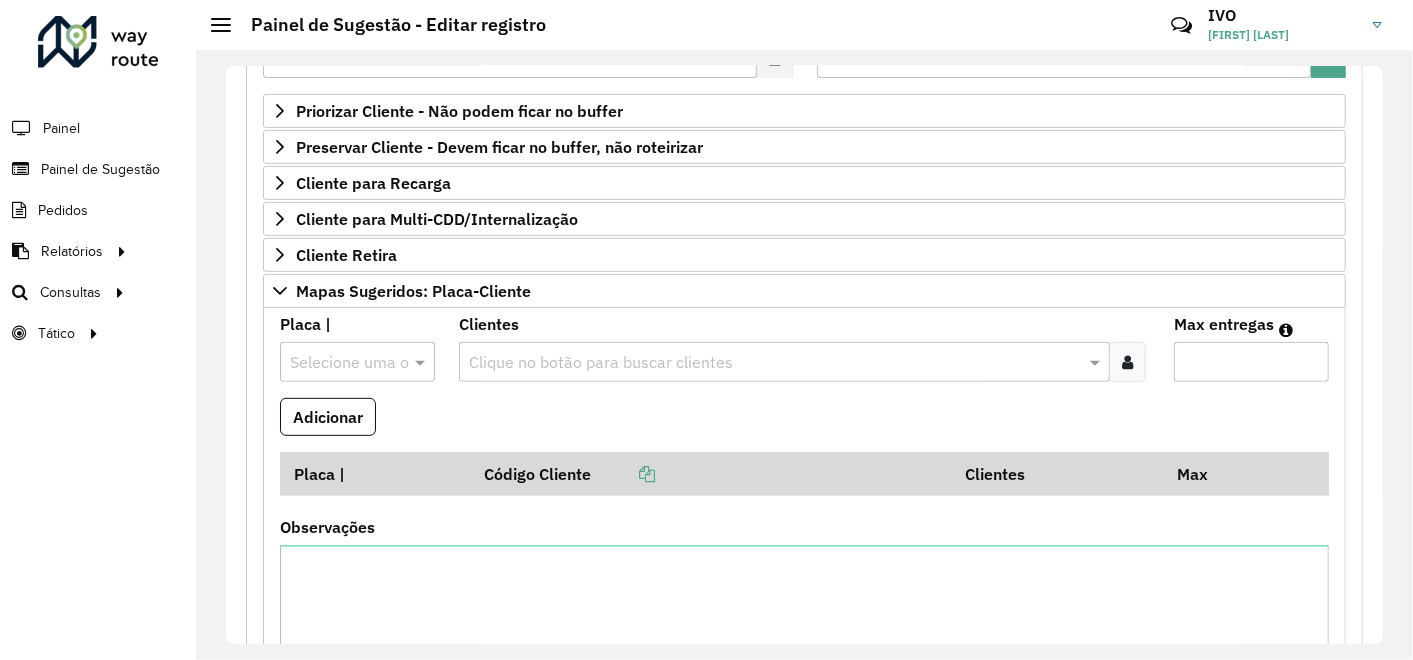 click at bounding box center (774, 363) 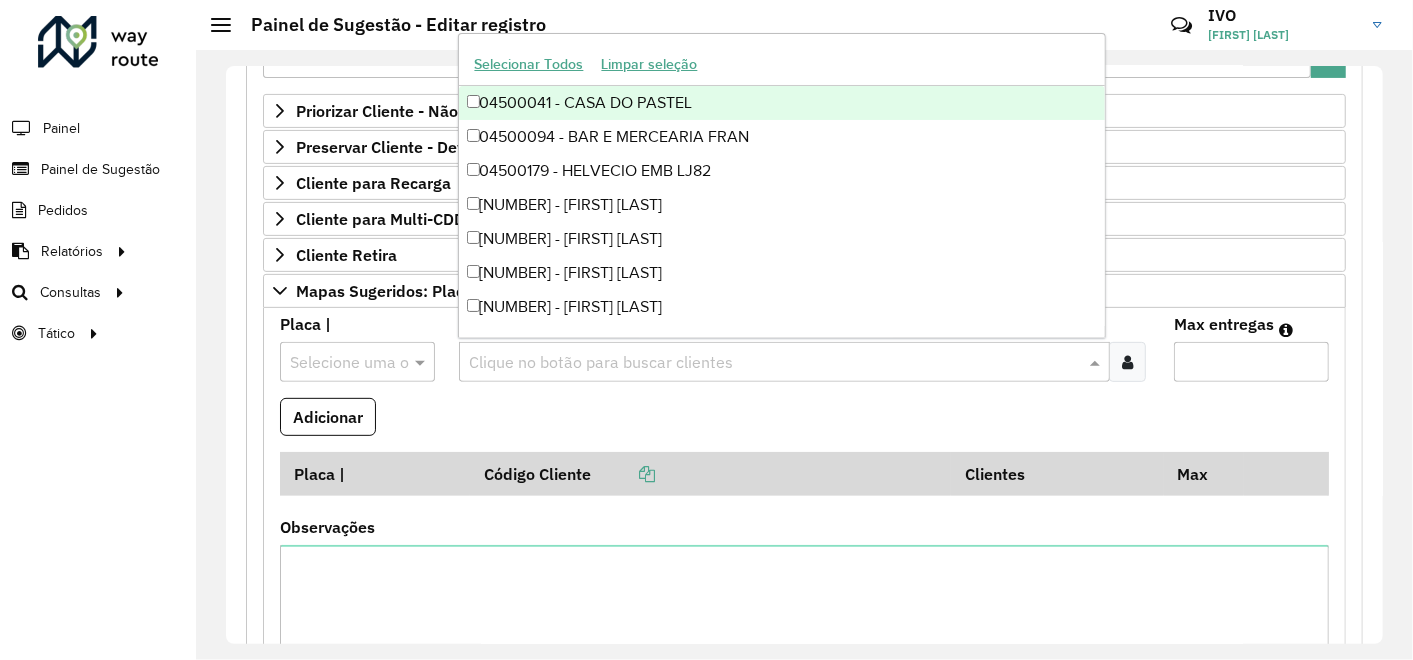 paste on "*****" 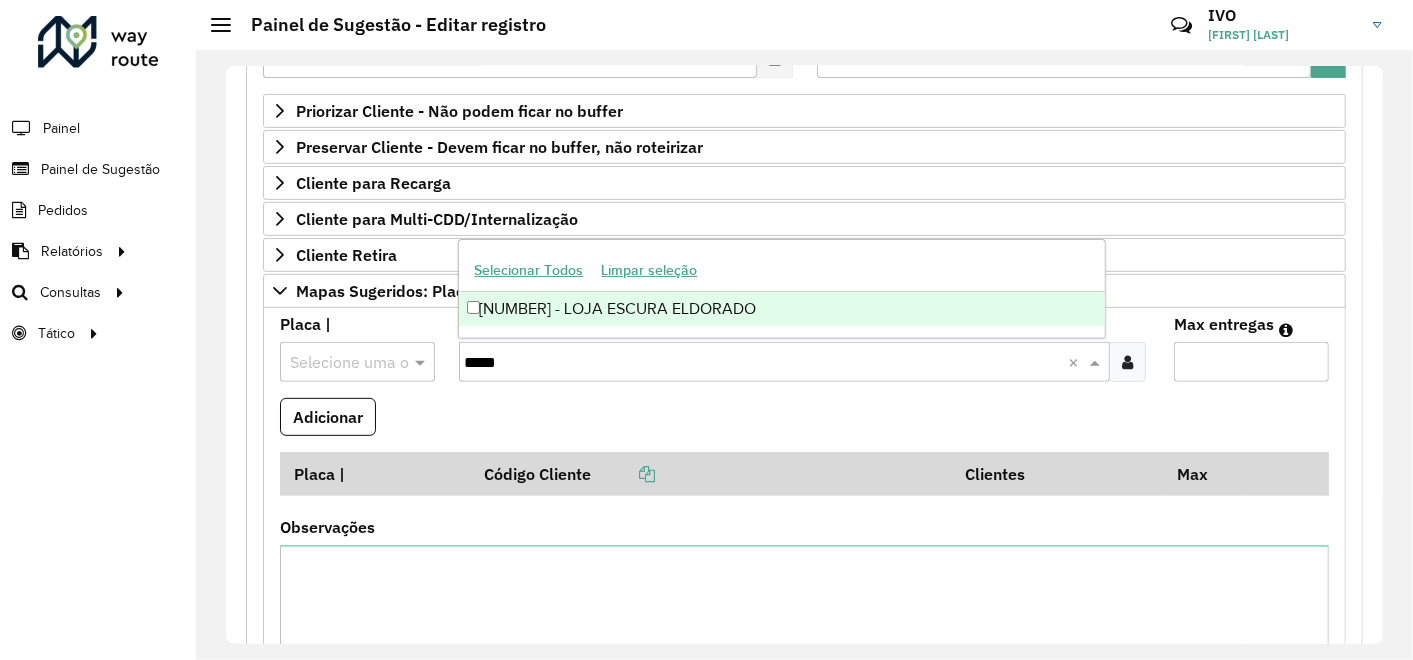 type on "*****" 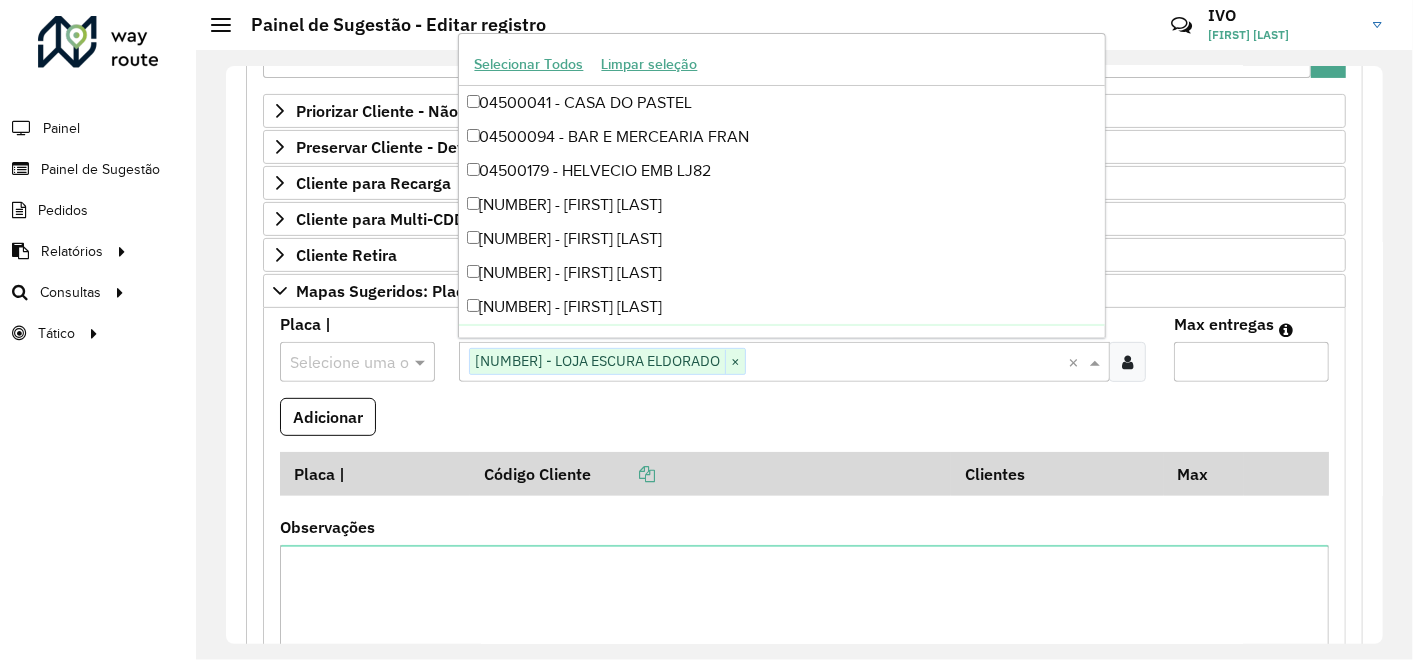 click at bounding box center (337, 363) 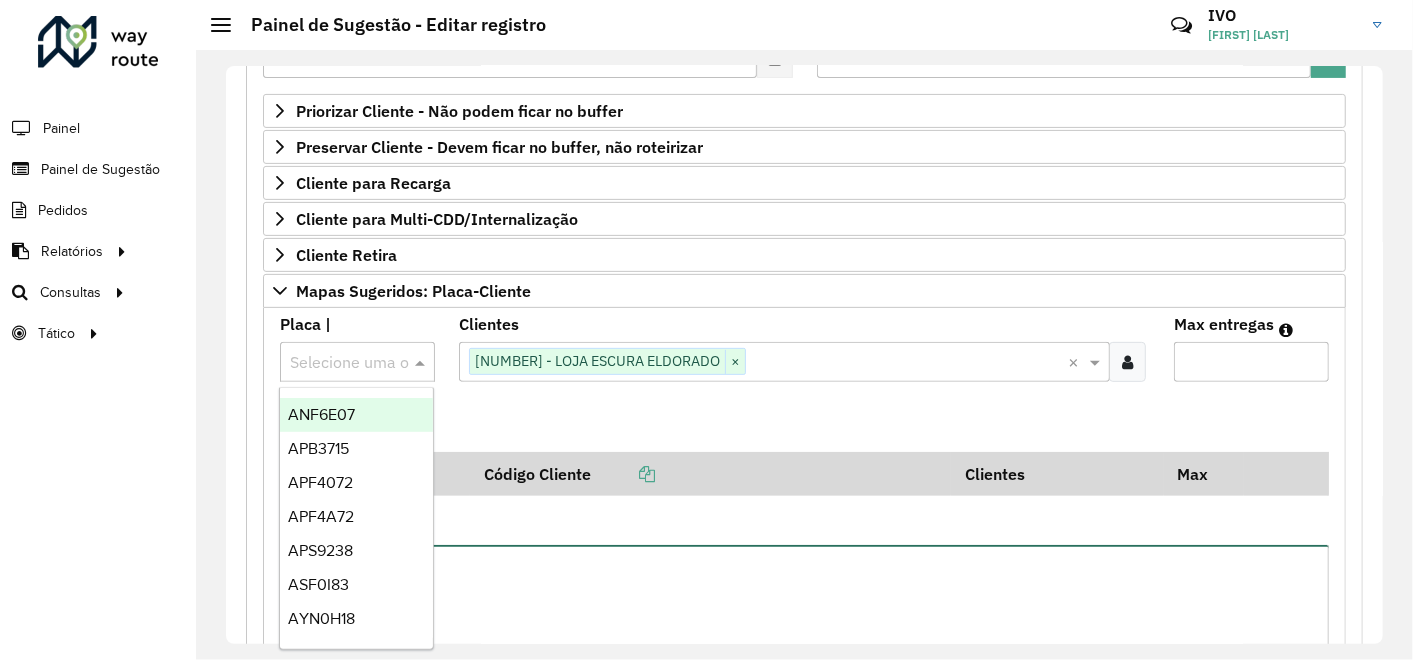 click on "Observações" at bounding box center [804, 629] 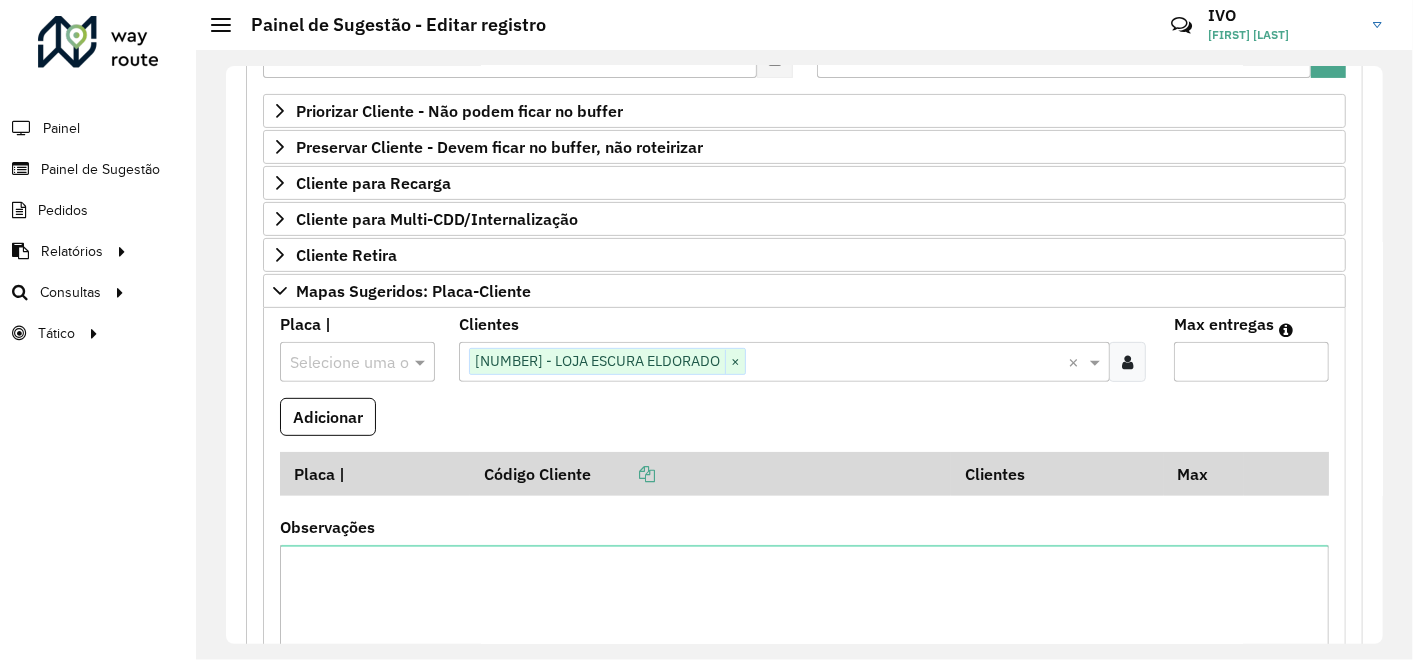 click at bounding box center [337, 363] 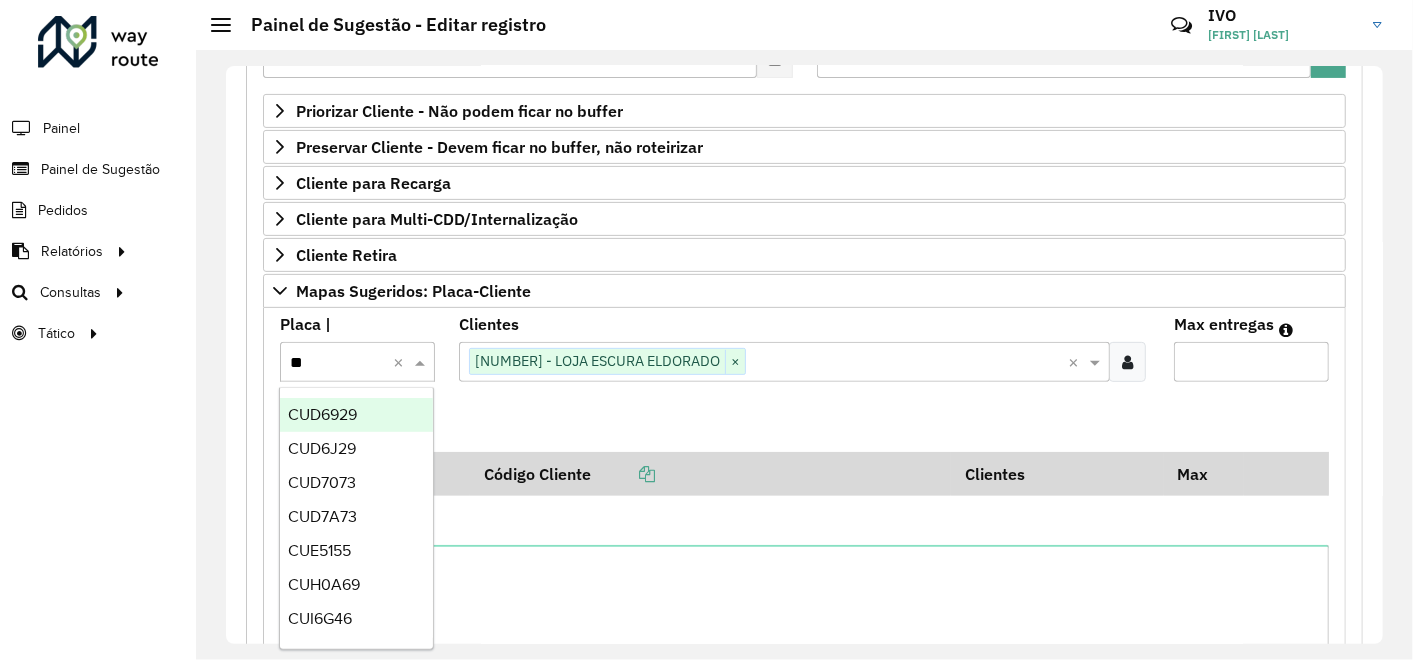 type on "***" 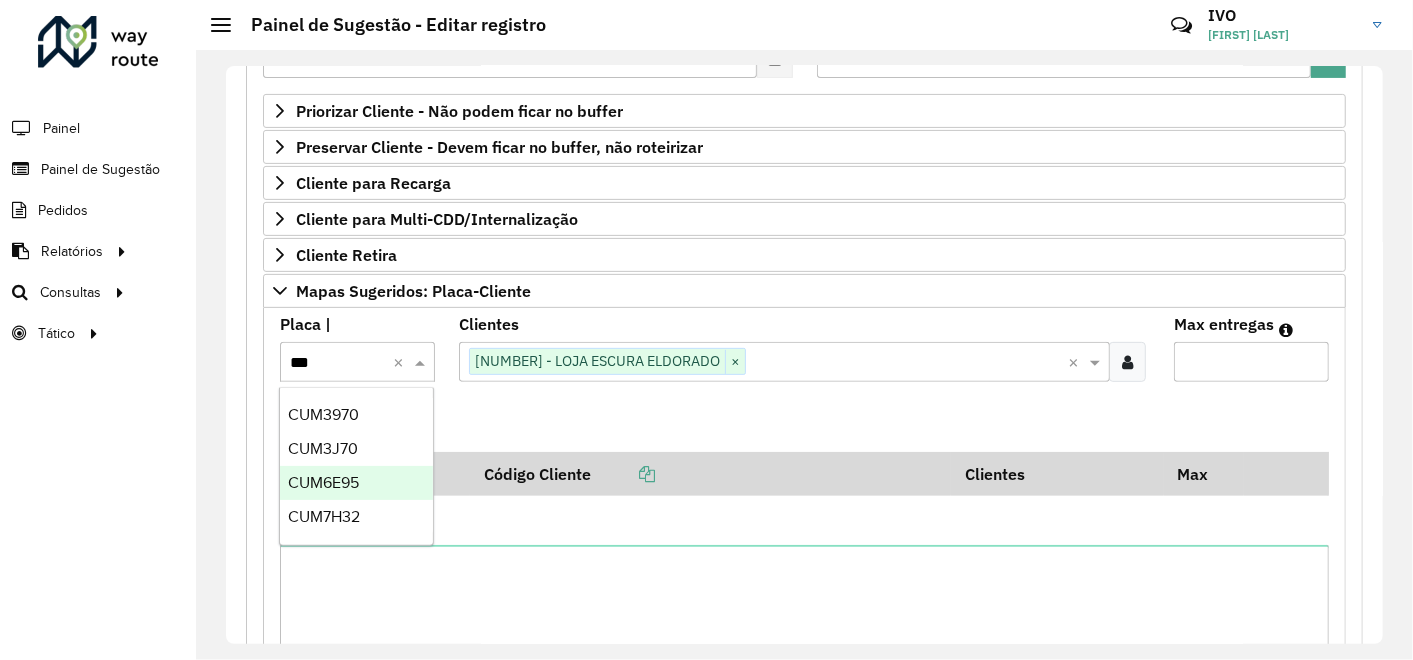 click on "CUM6E95" at bounding box center [323, 482] 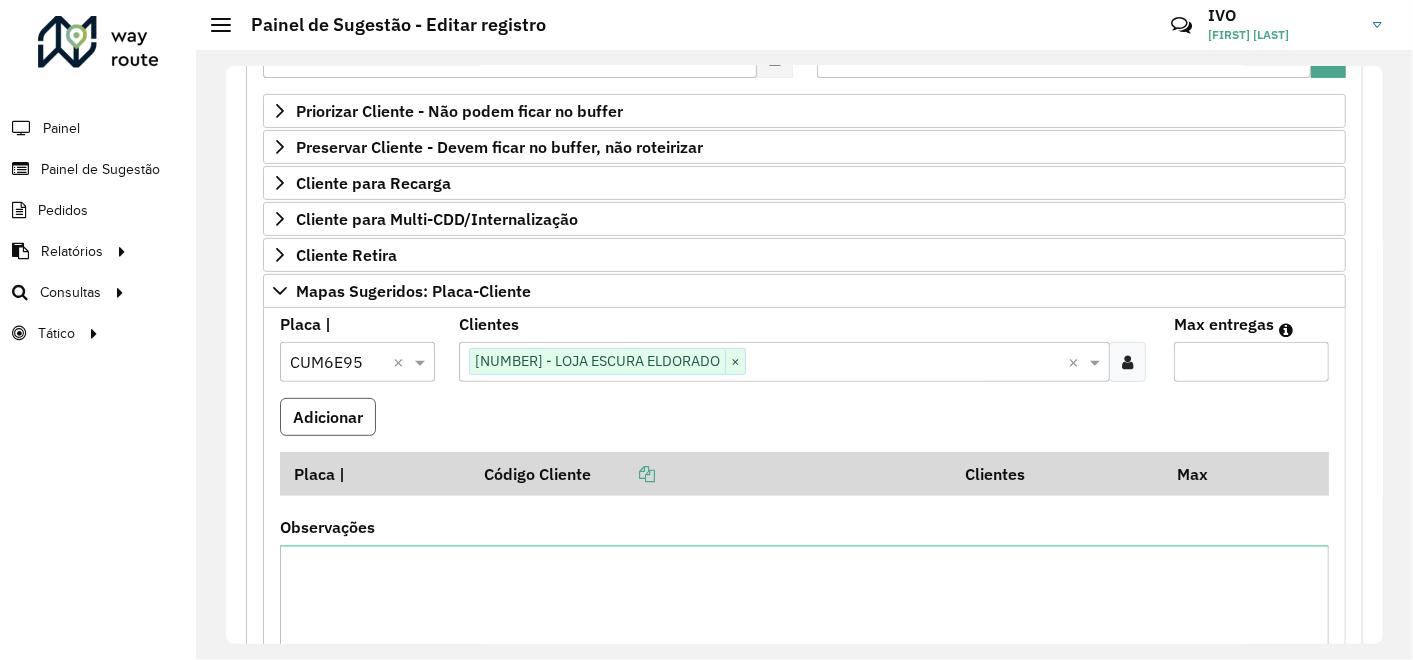 click on "Adicionar" at bounding box center (328, 417) 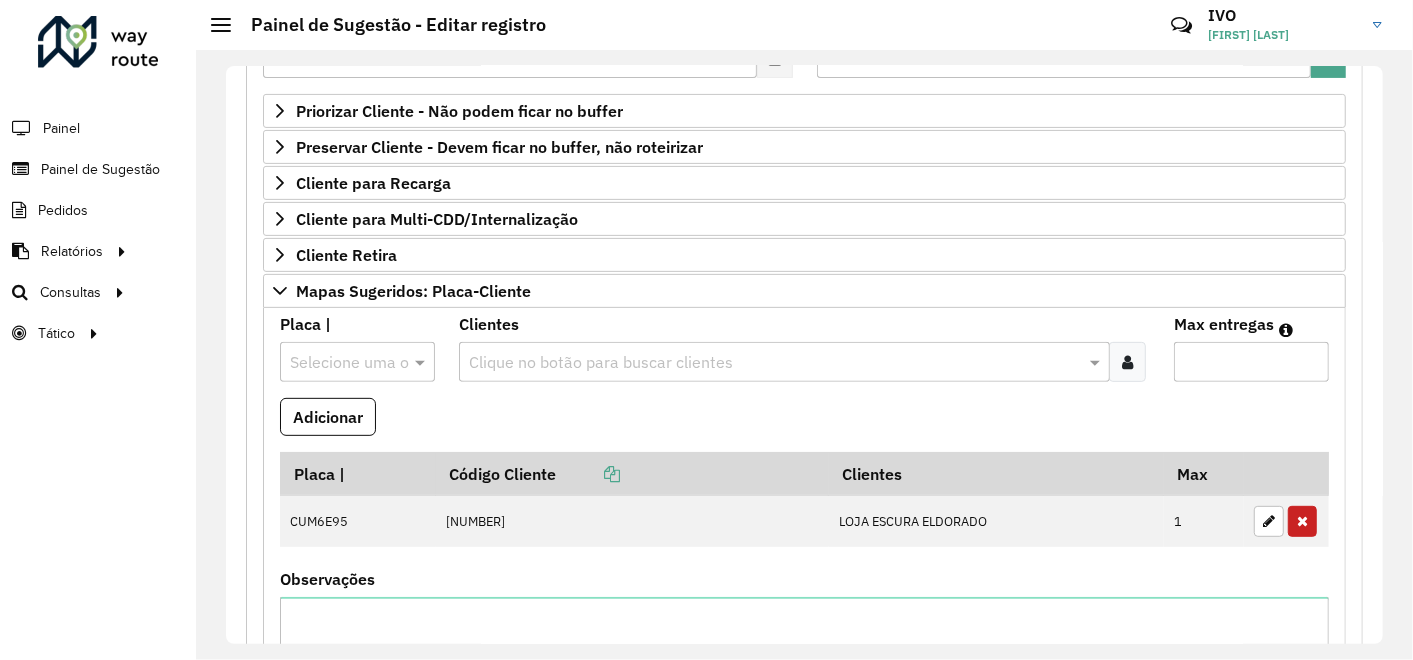 click at bounding box center [774, 363] 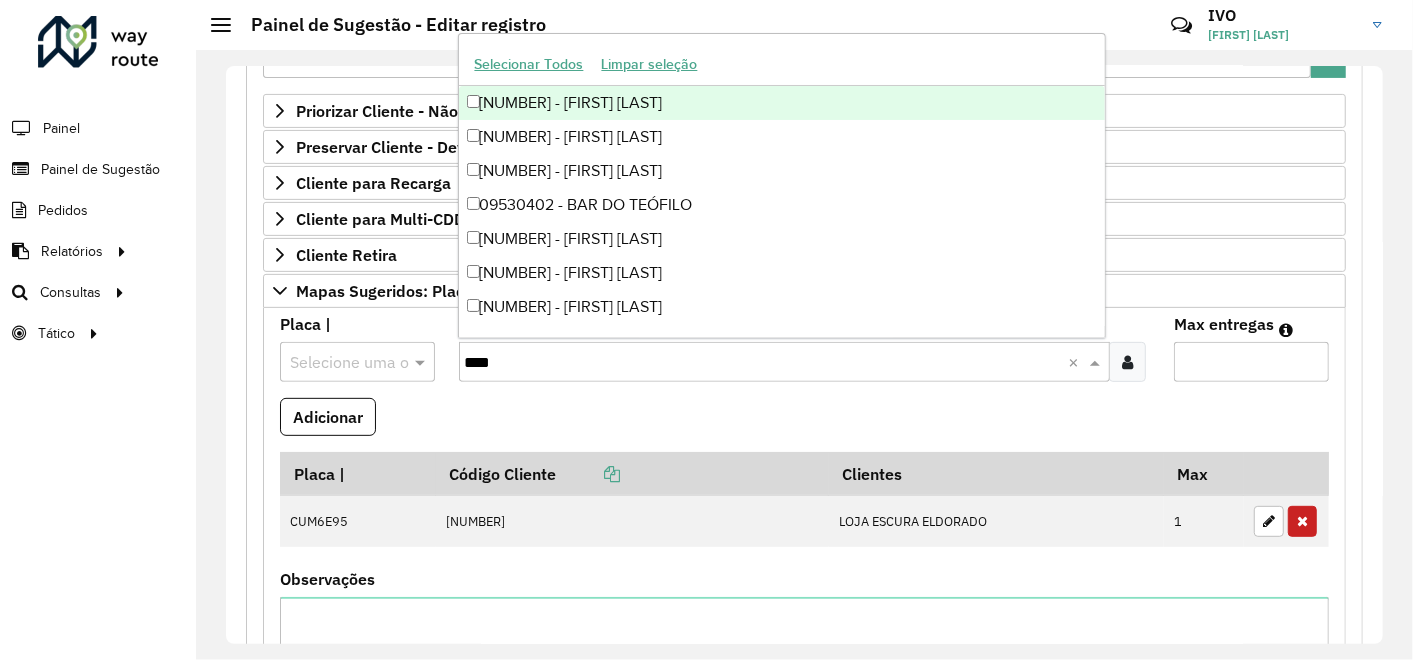 type on "*****" 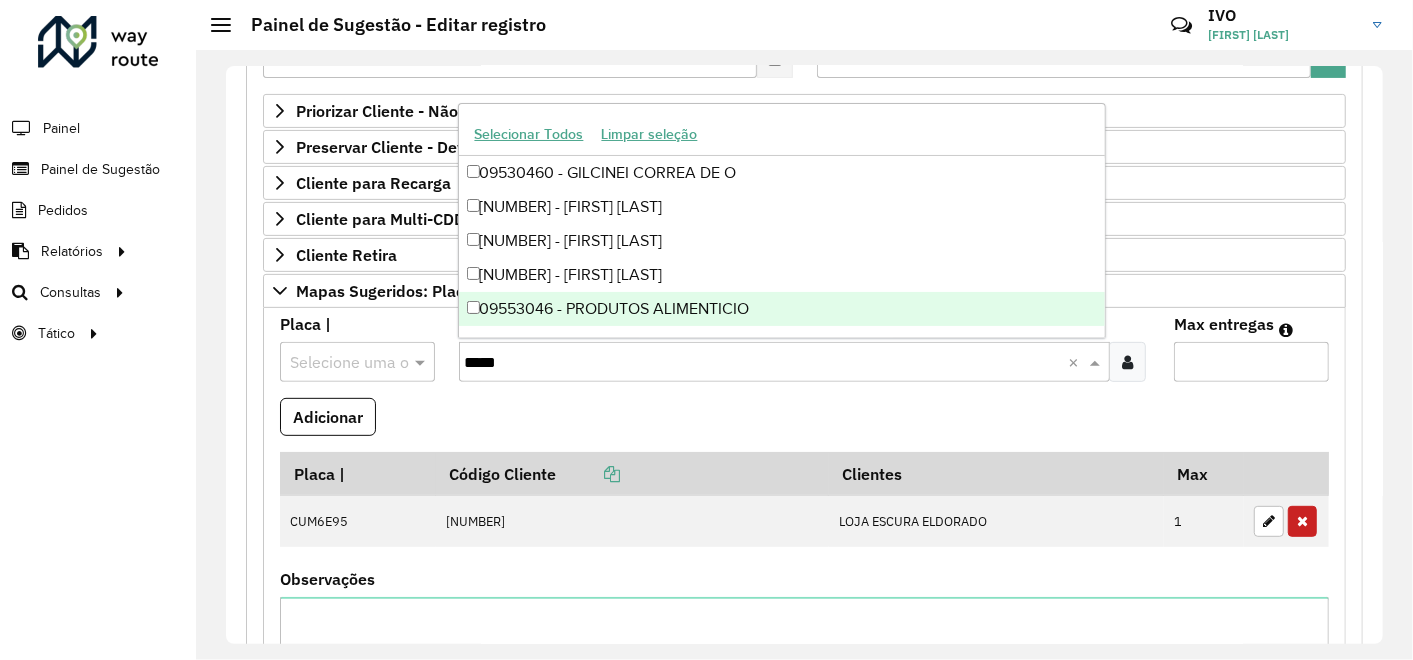 click on "09553046 - PRODUTOS ALIMENTICIO" at bounding box center (615, 308) 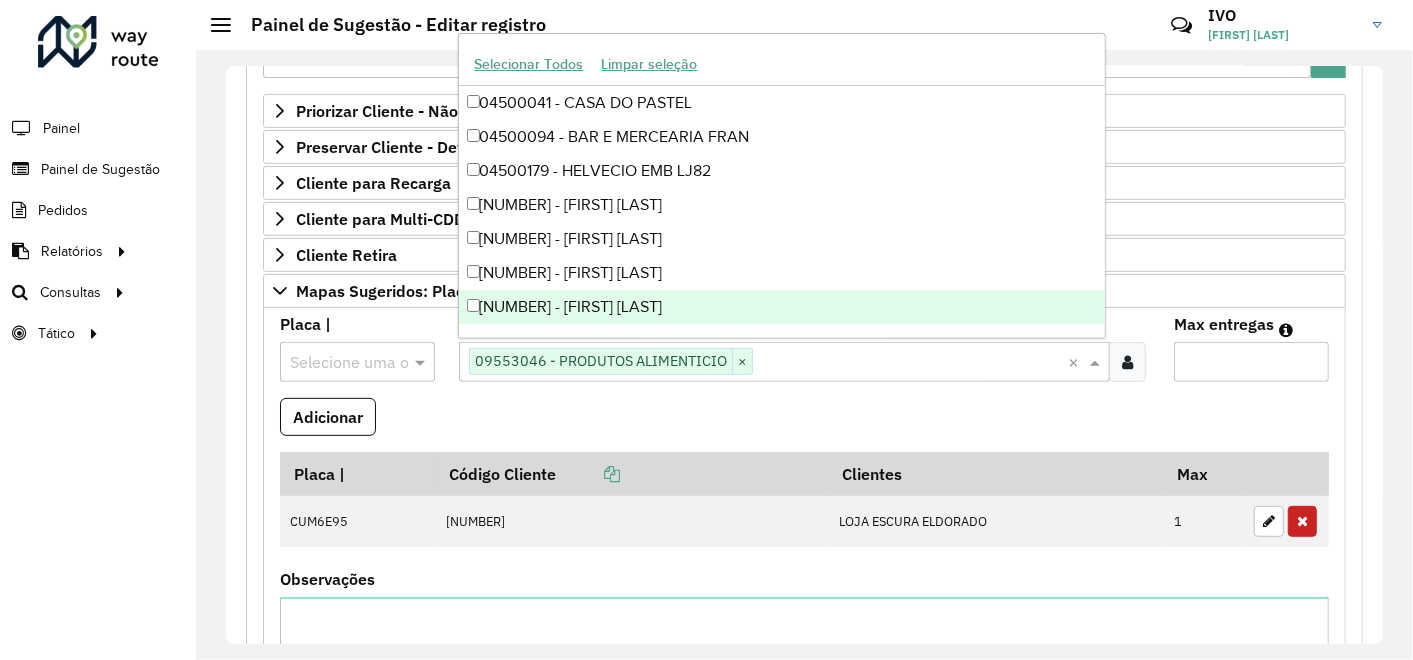 click on "Max entregas" at bounding box center [1251, 362] 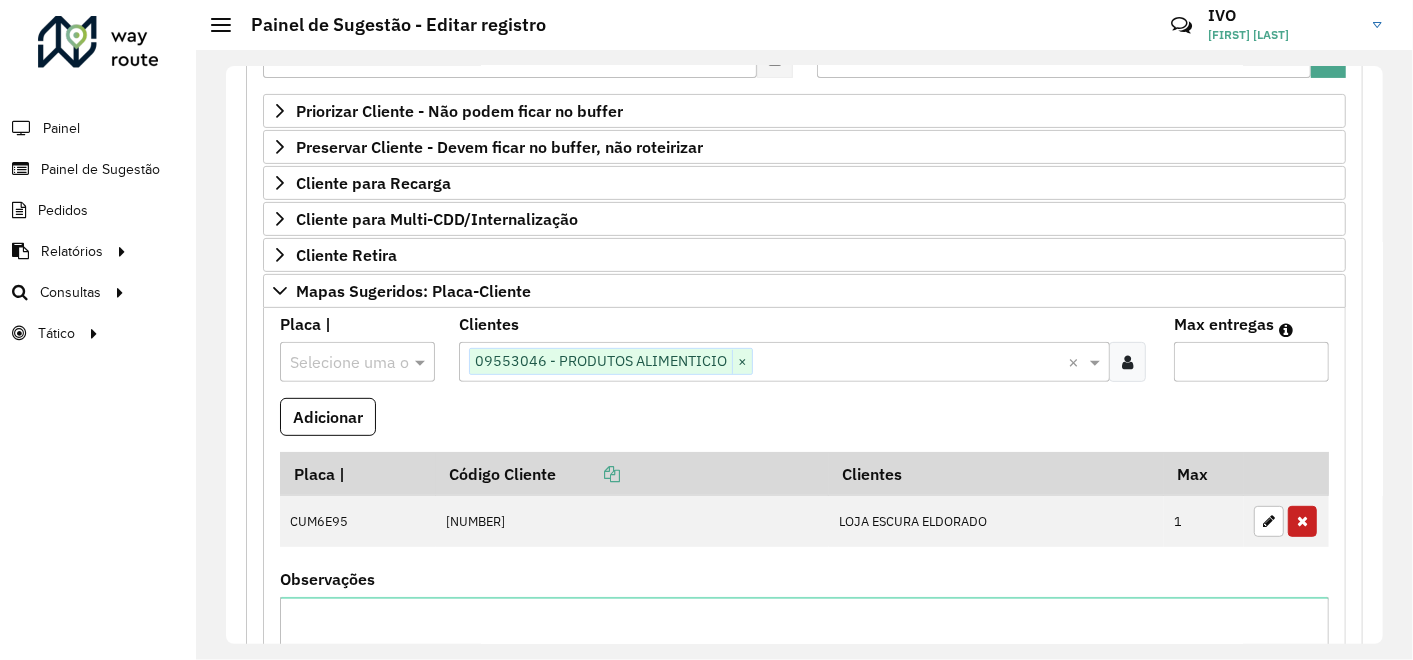 type on "*" 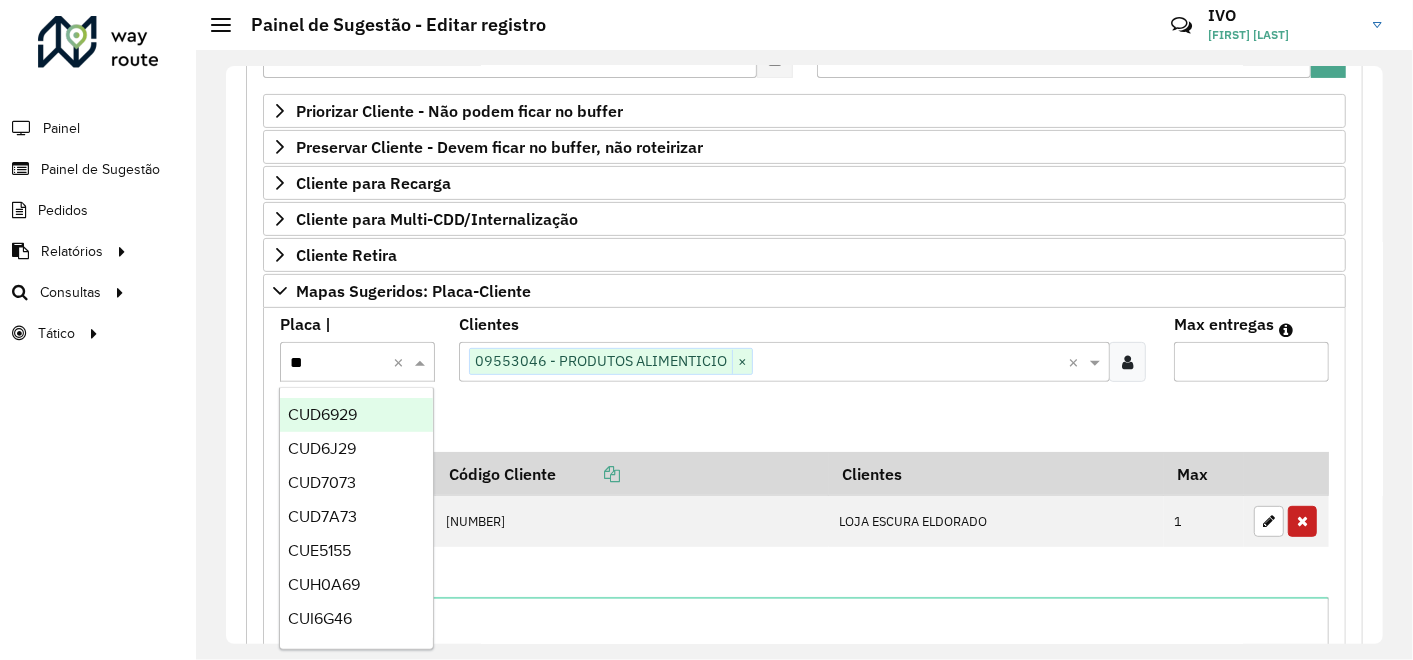 type on "***" 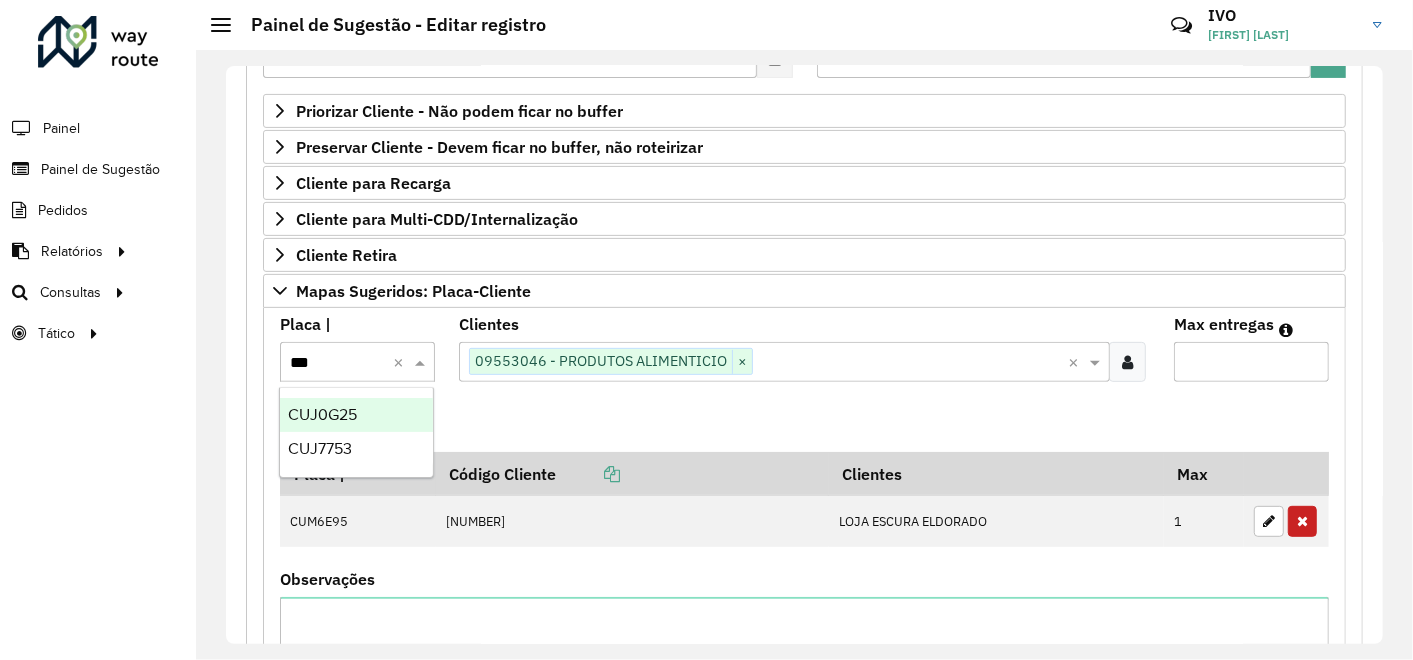 click on "CUJ0G25" at bounding box center [322, 414] 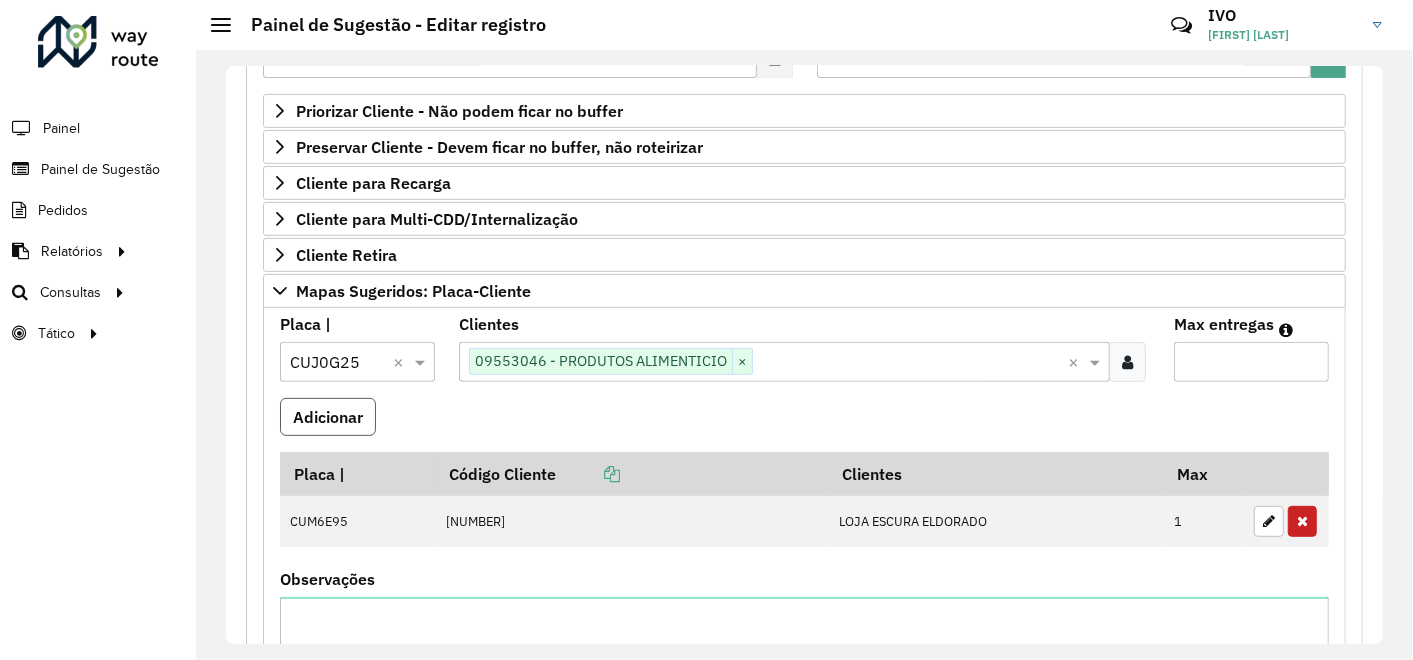 click on "Adicionar" at bounding box center (328, 417) 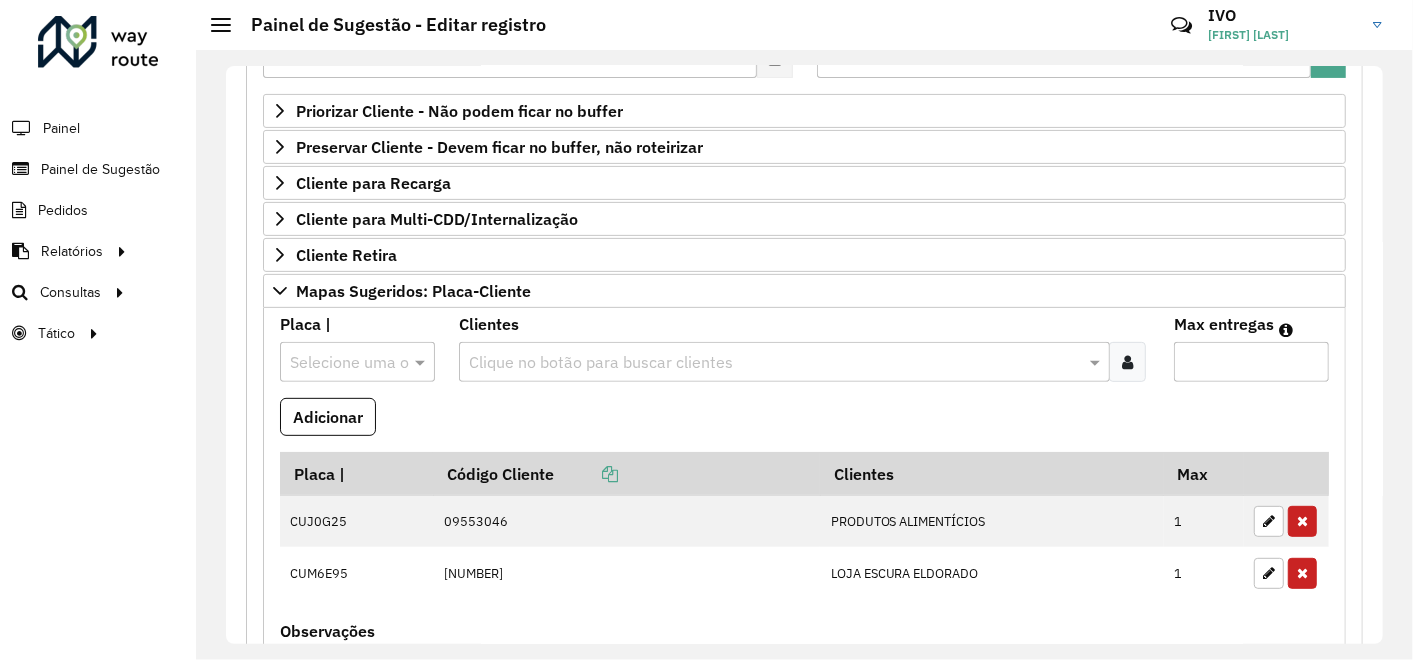 click at bounding box center [774, 363] 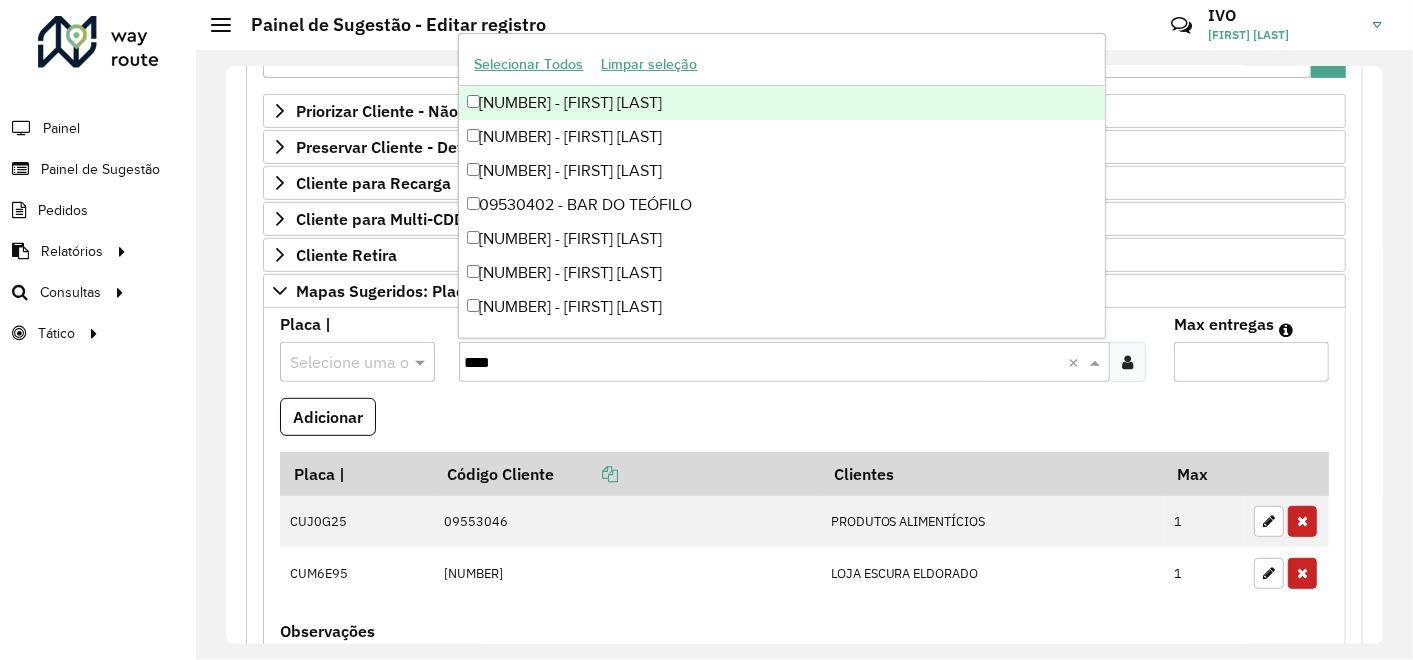 type on "*****" 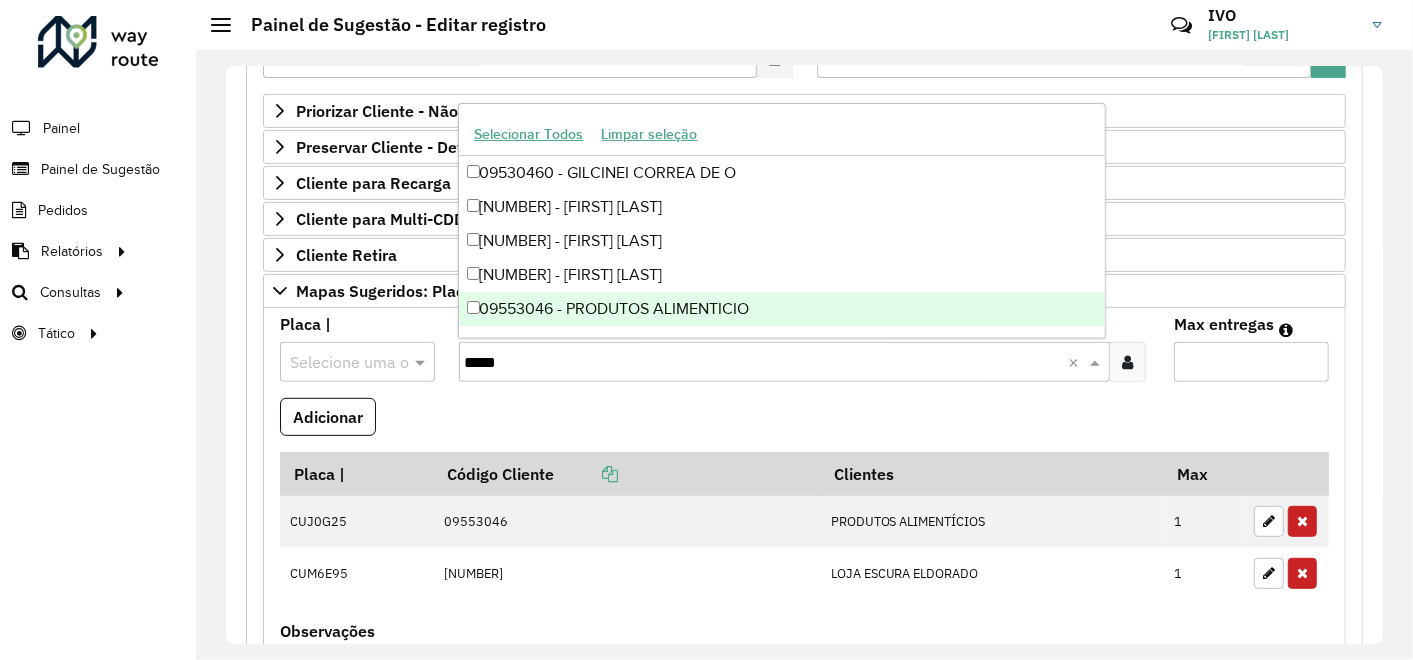 click on "09553046 - PRODUTOS ALIMENTICIO" at bounding box center [782, 309] 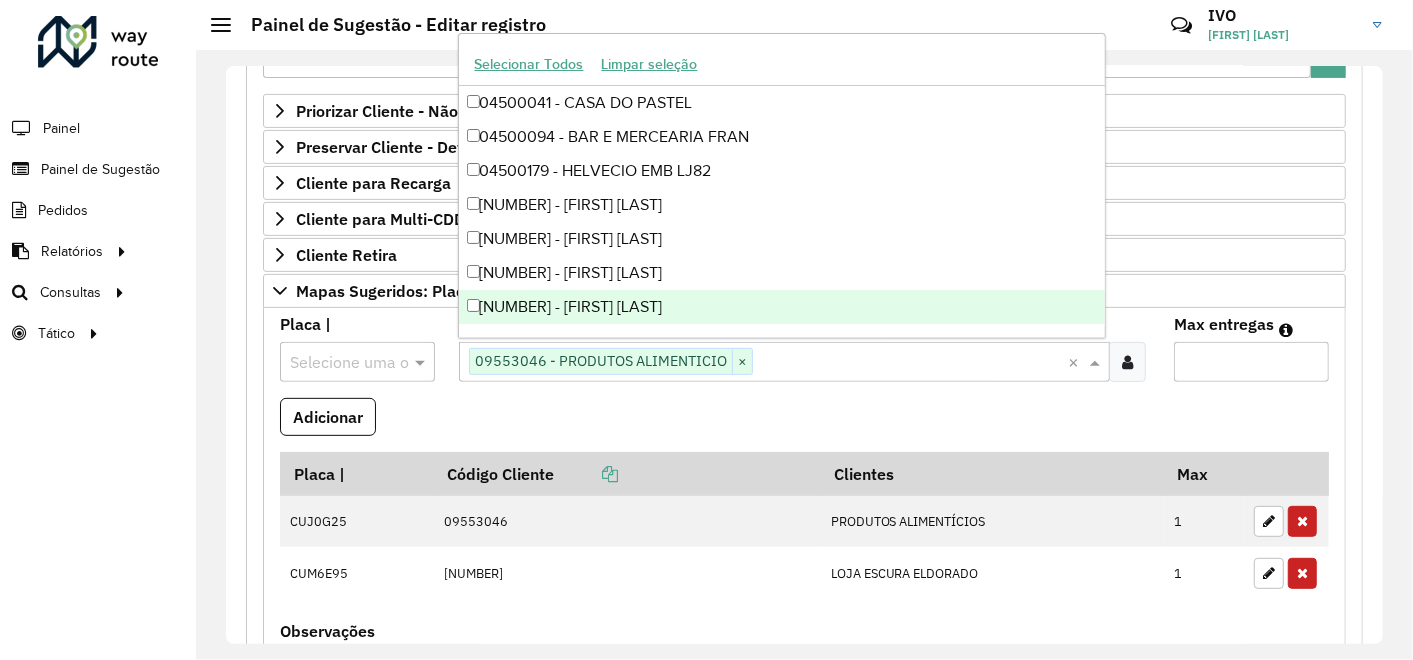 click on "Max entregas" at bounding box center (1251, 362) 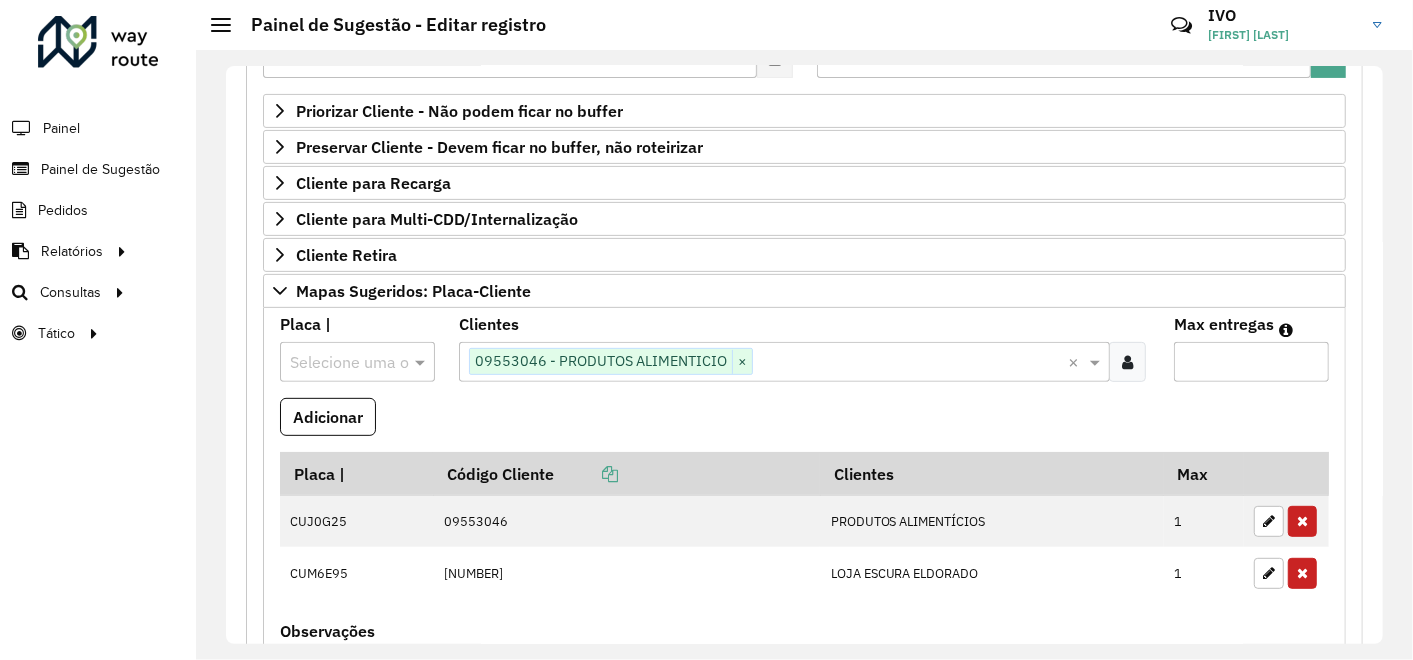 type on "*" 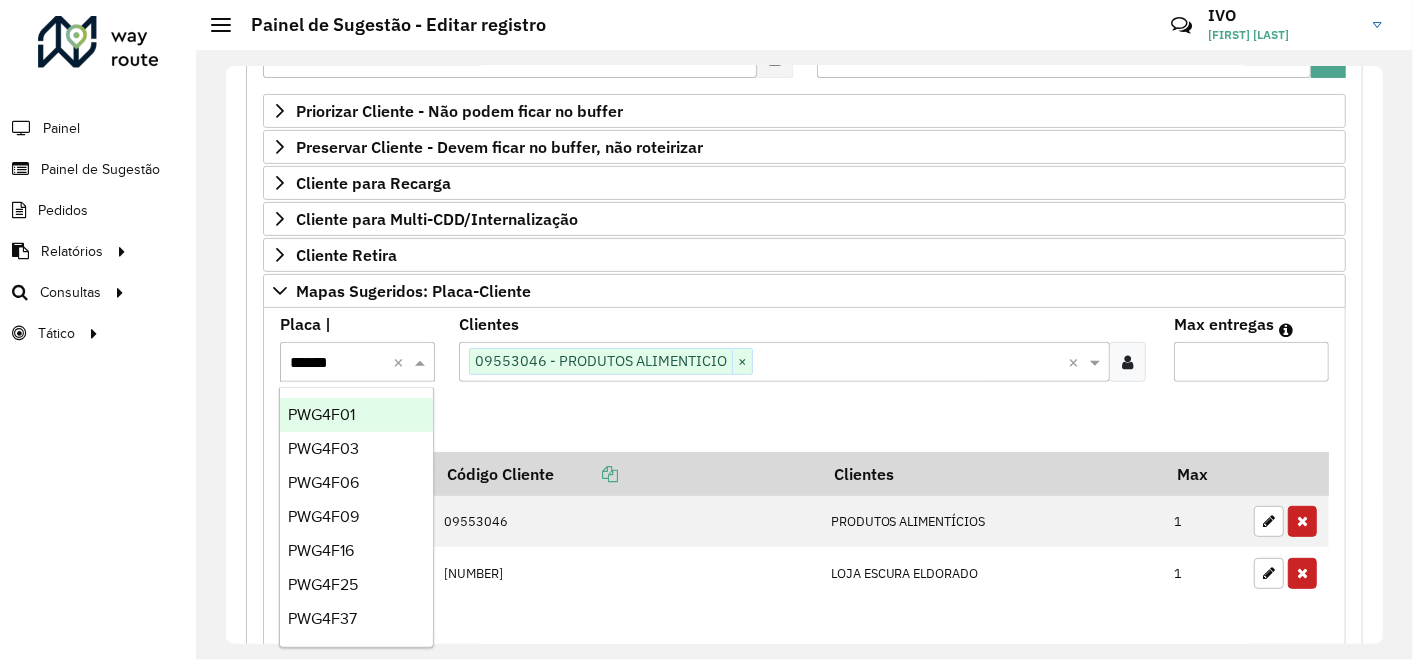 type on "*******" 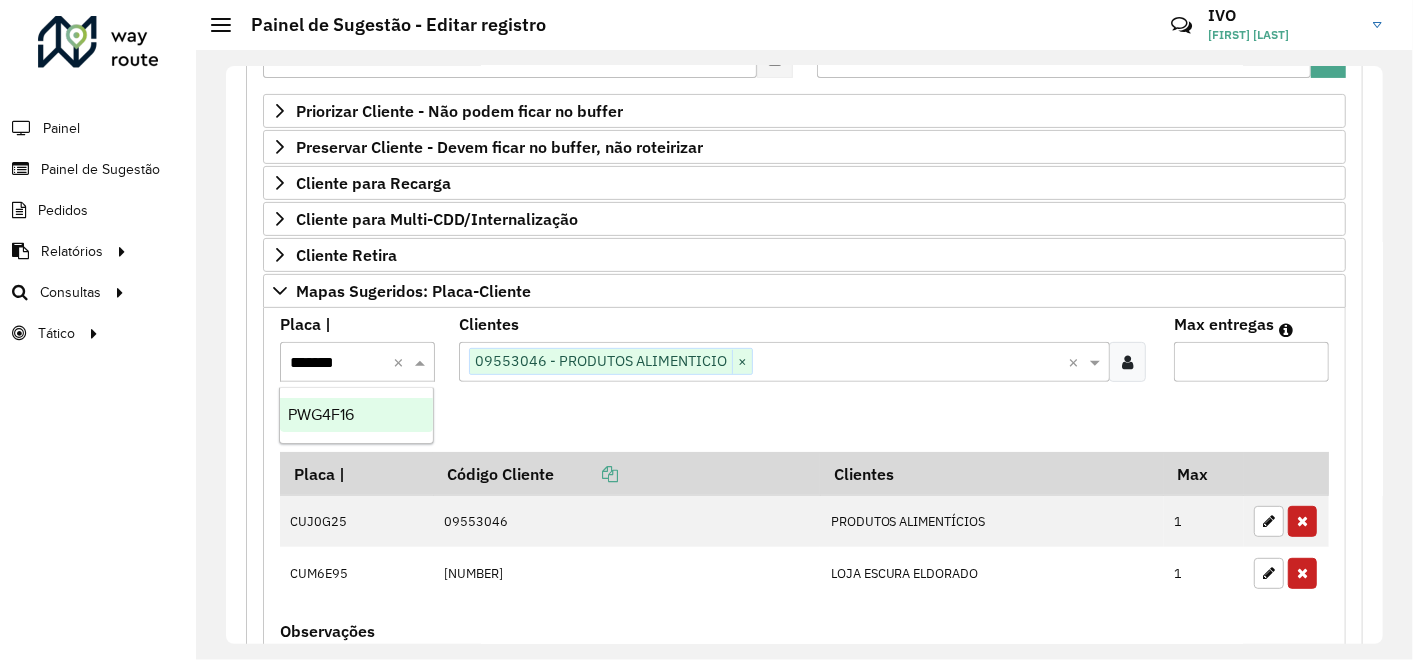 click on "PWG4F16" at bounding box center (321, 414) 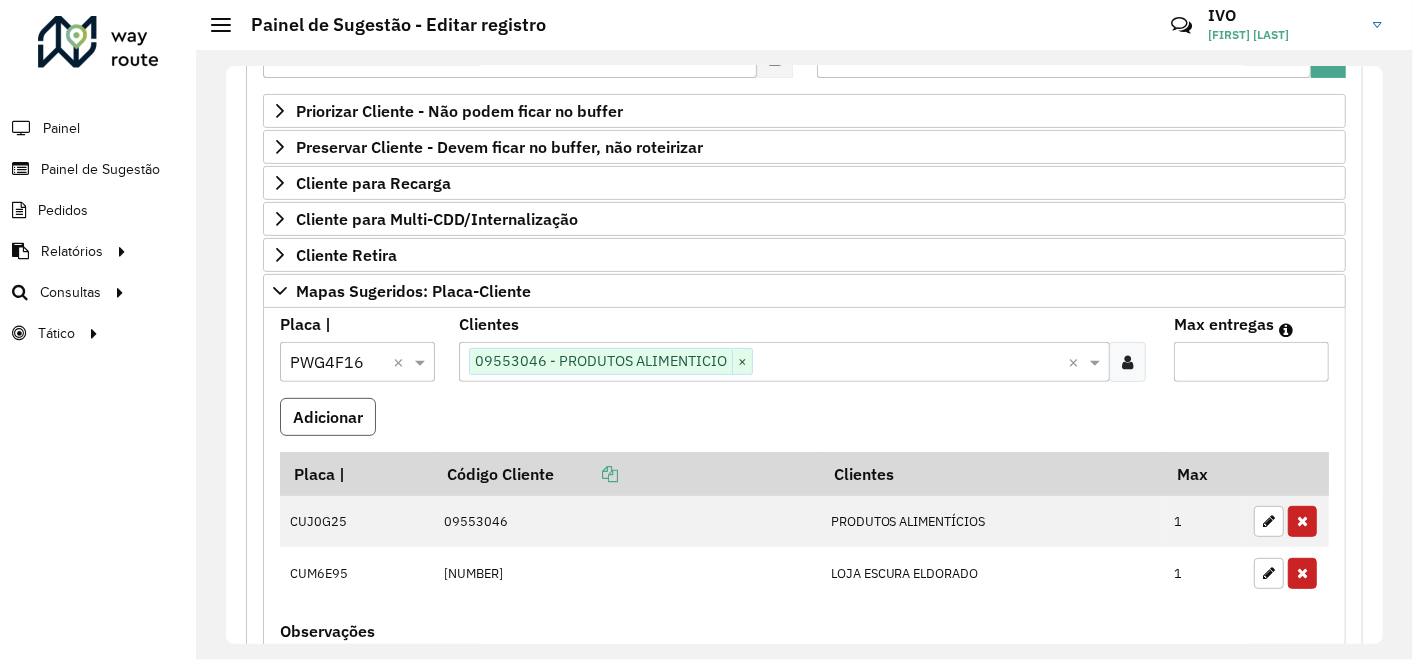 click on "Adicionar" at bounding box center (328, 417) 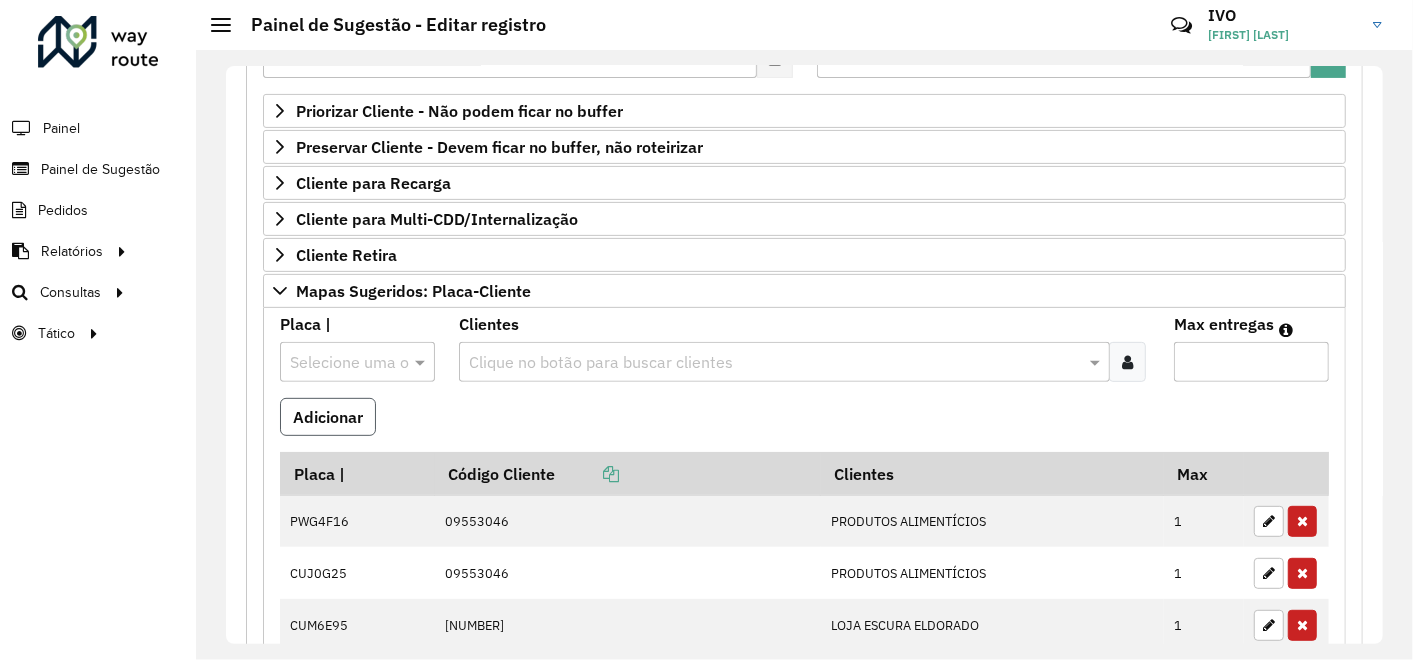 type 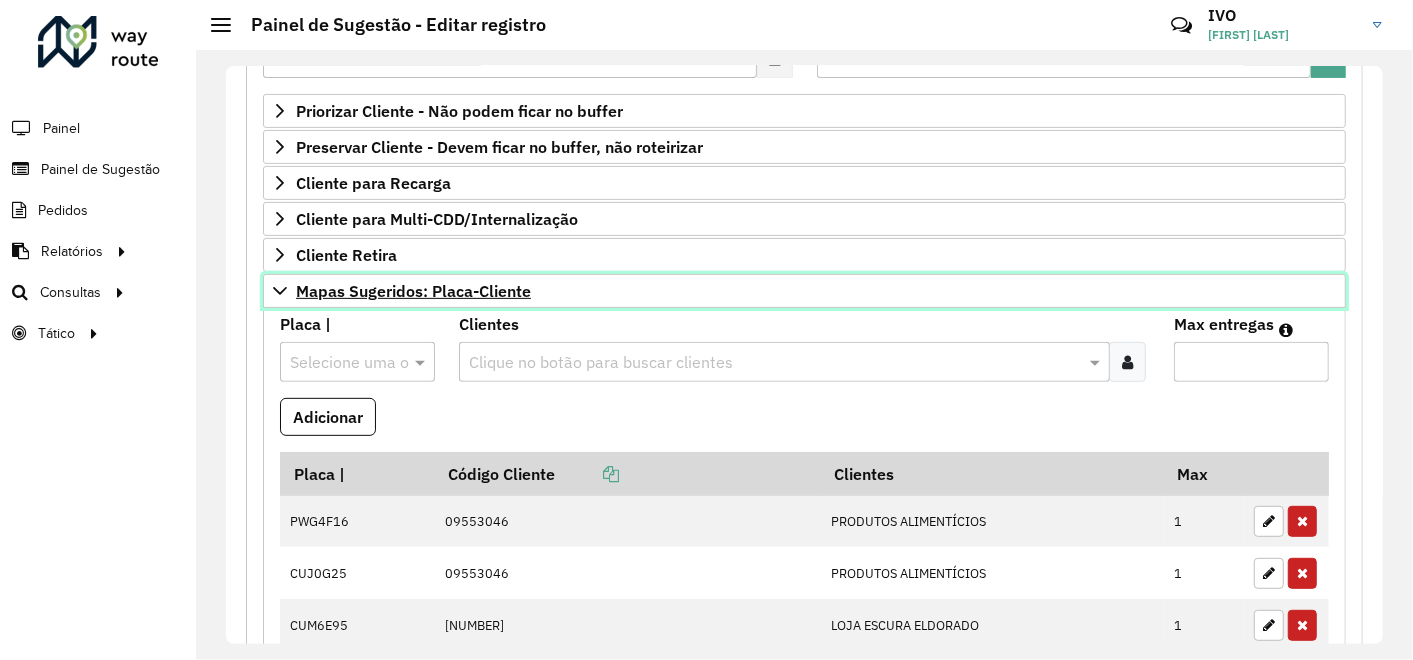 click 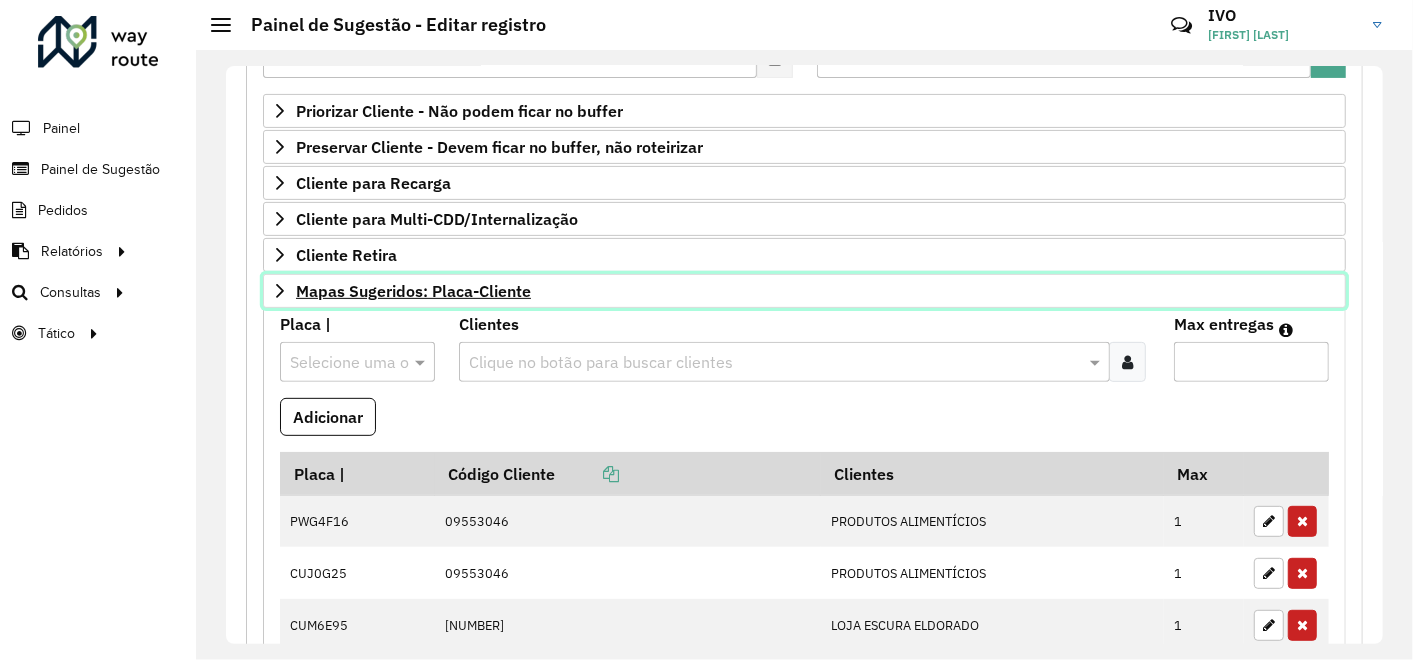 scroll, scrollTop: 328, scrollLeft: 0, axis: vertical 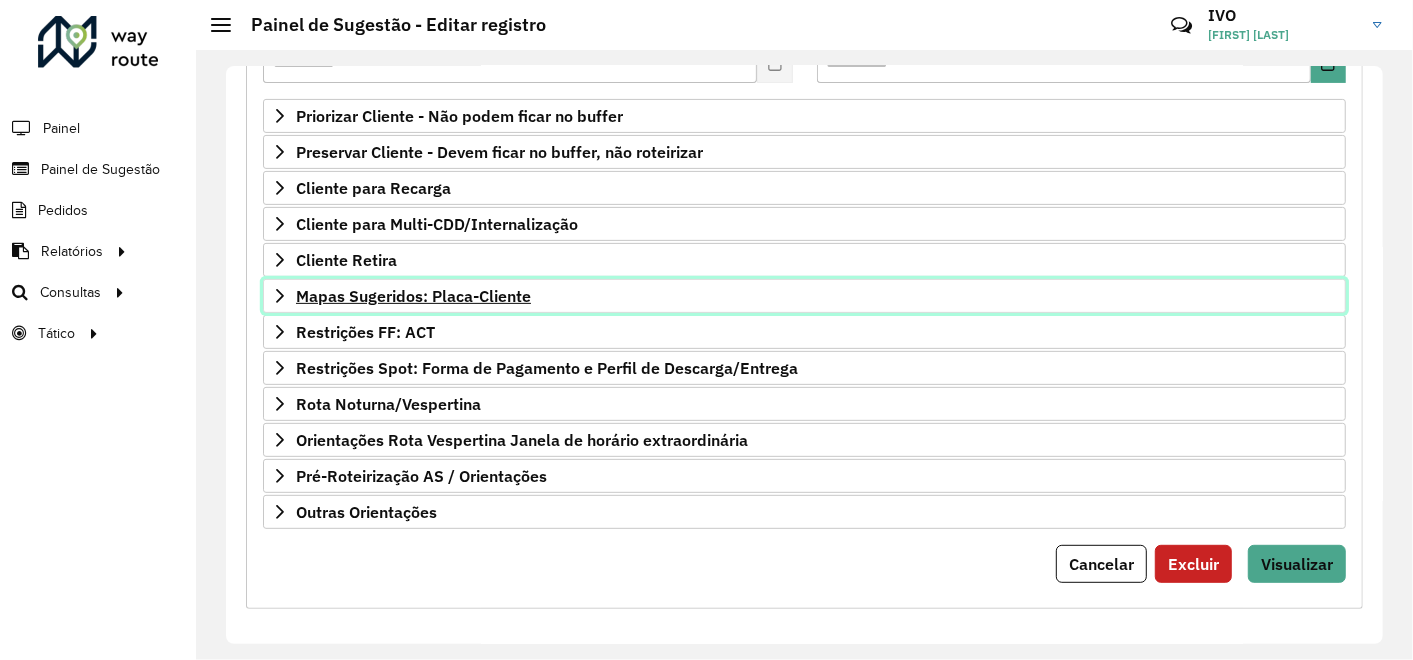 click on "Mapas Sugeridos: Placa-Cliente" at bounding box center (413, 296) 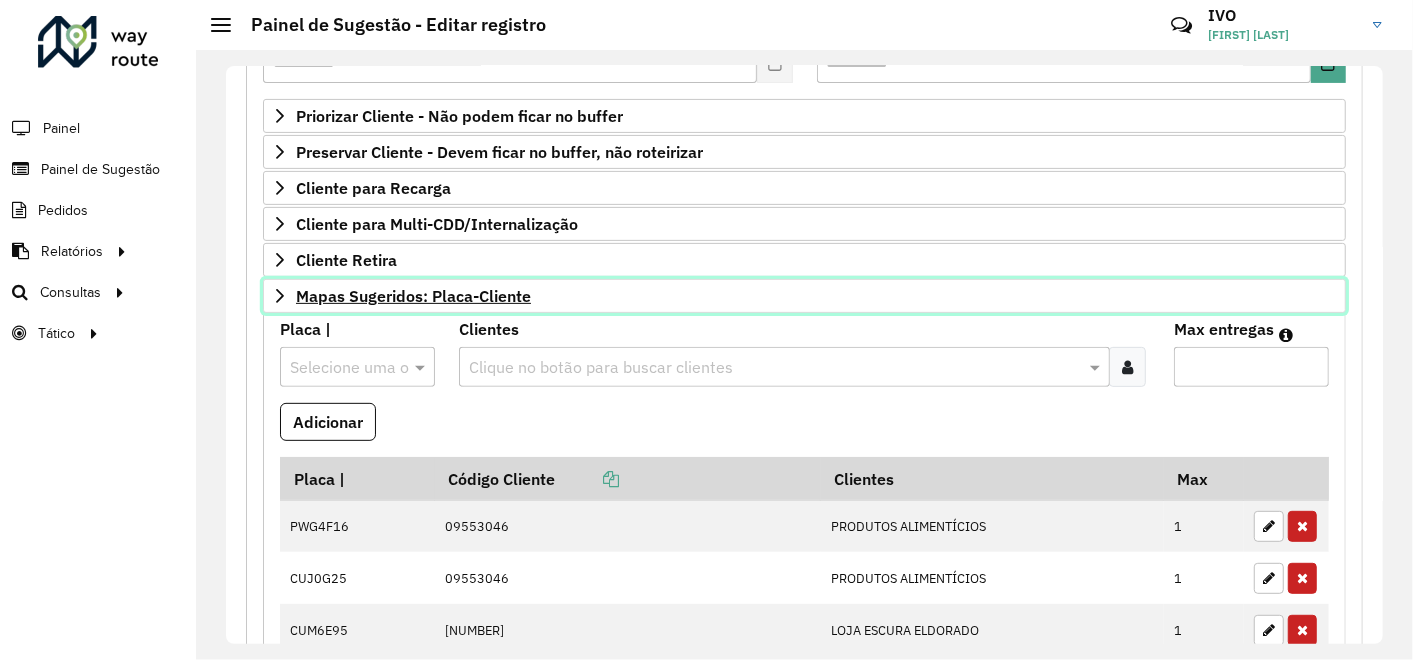 scroll, scrollTop: 333, scrollLeft: 0, axis: vertical 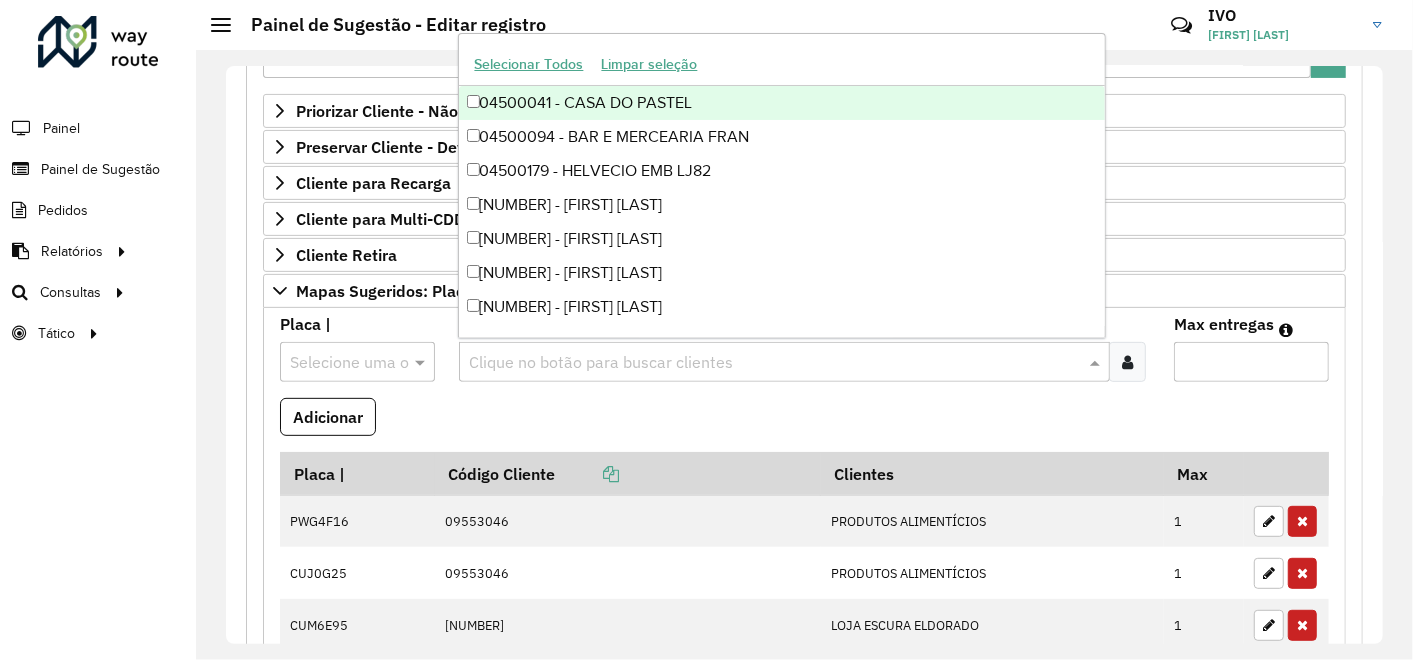 click at bounding box center [774, 363] 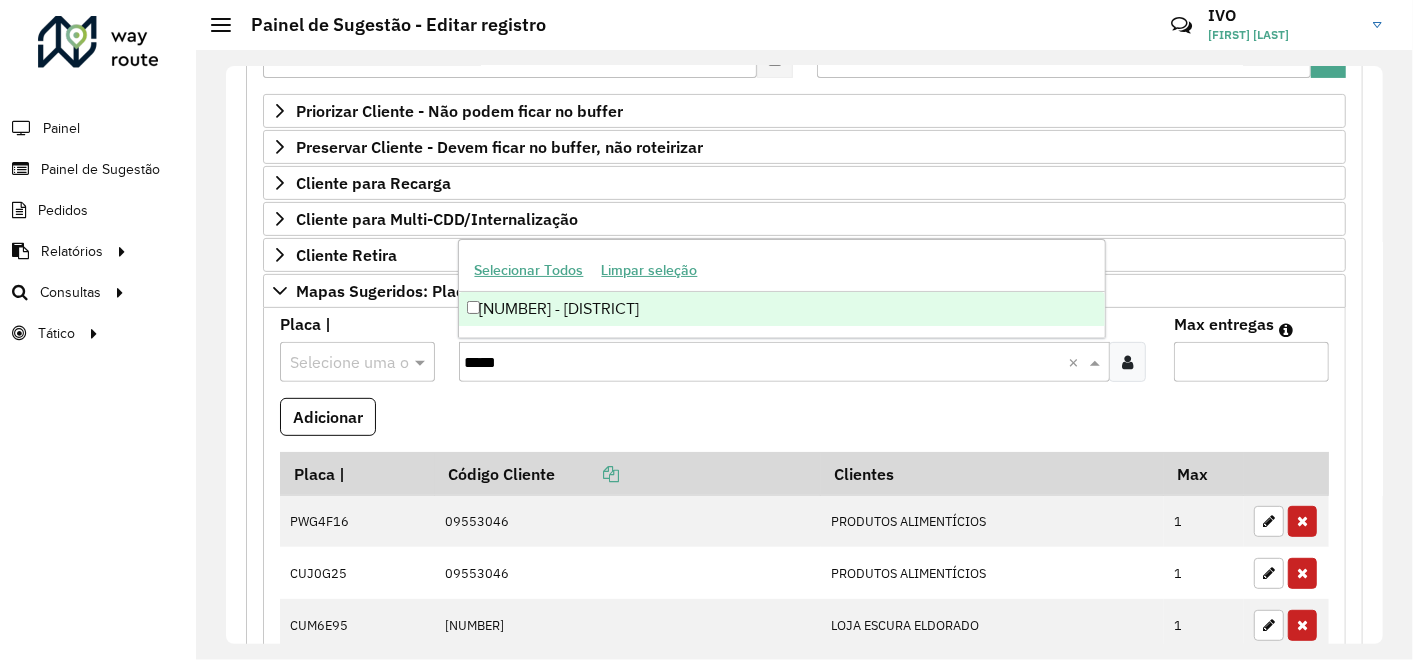 type on "*****" 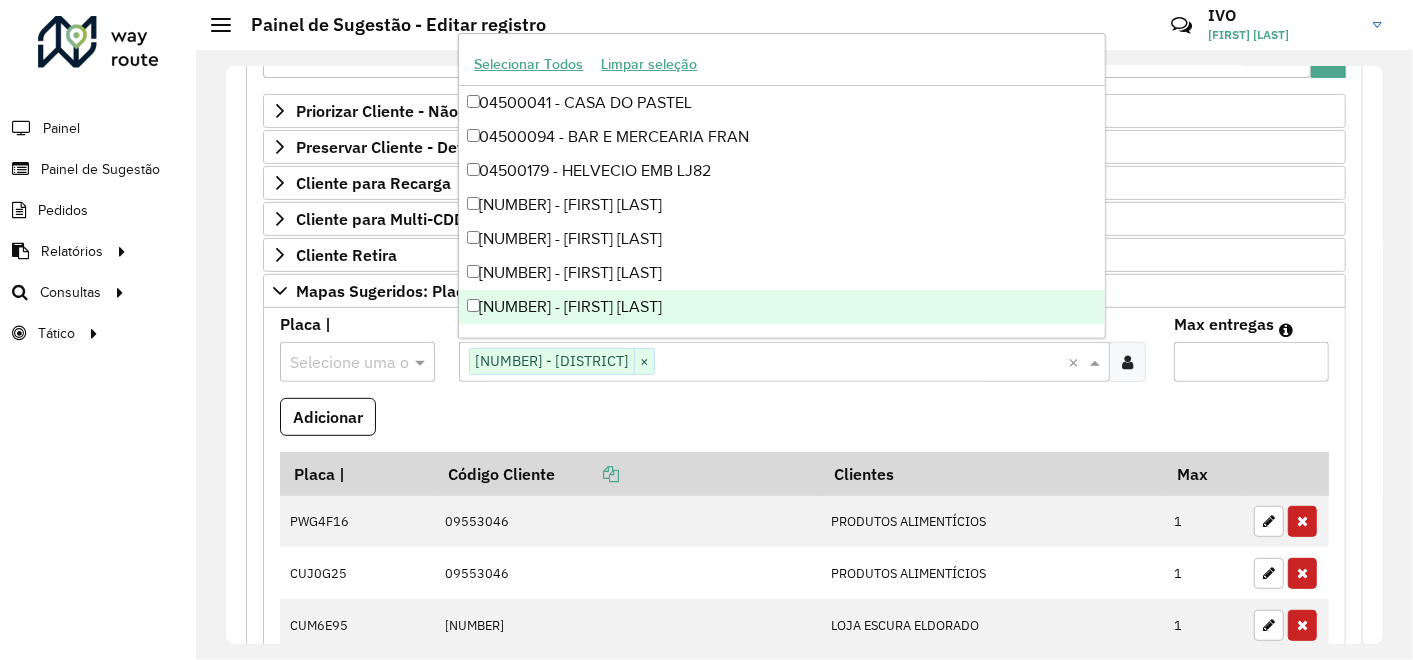 click at bounding box center [337, 363] 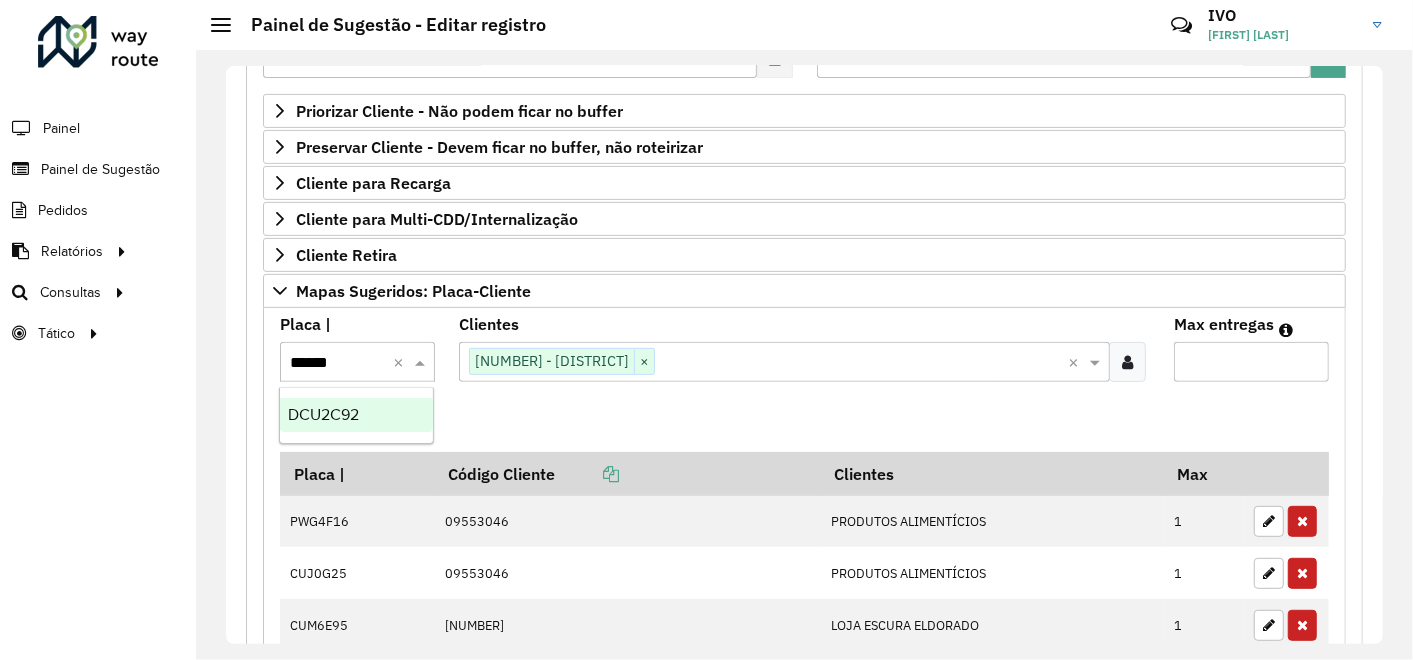 type on "*******" 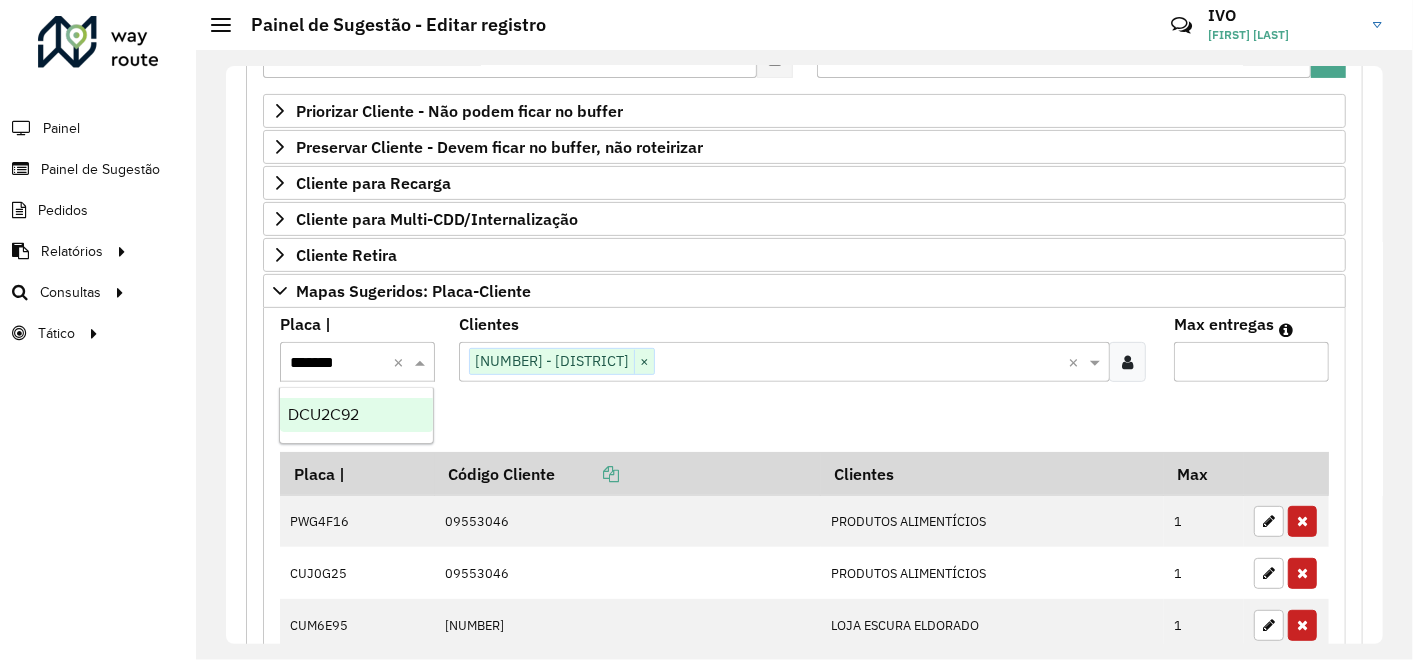 click on "DCU2C92" at bounding box center (323, 414) 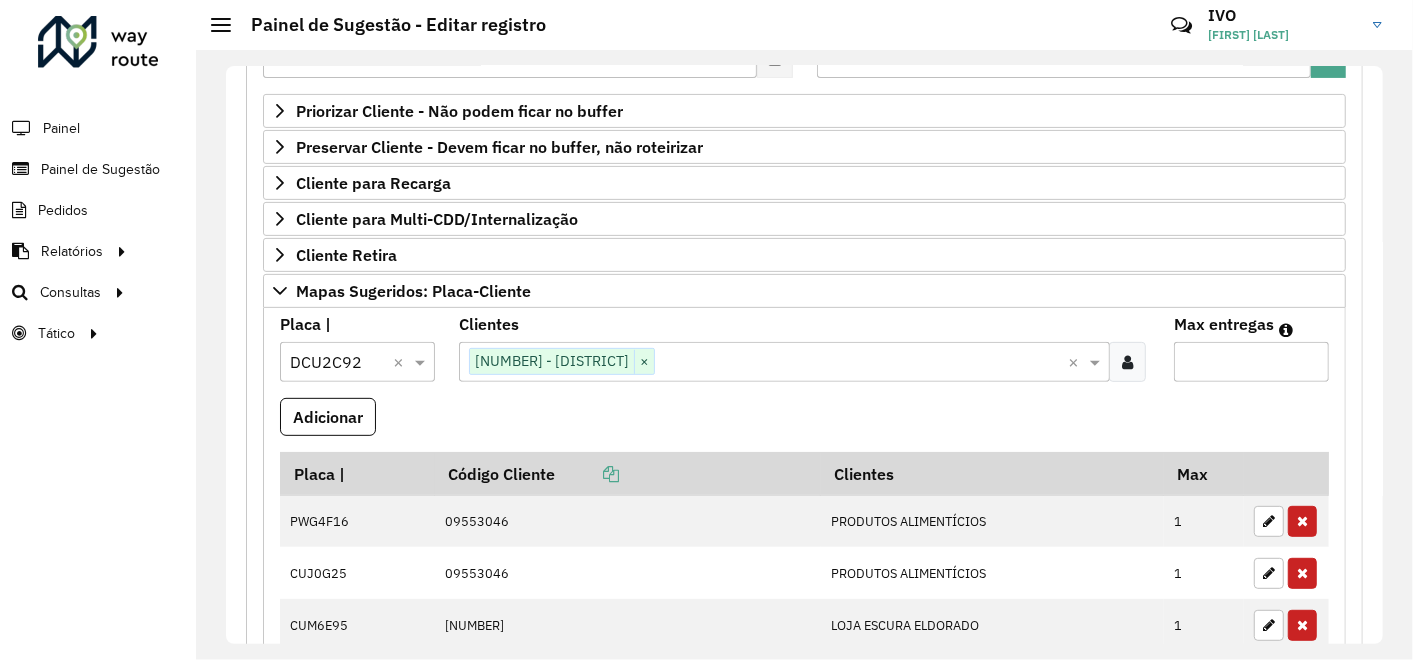 click on "Max entregas" at bounding box center (1251, 362) 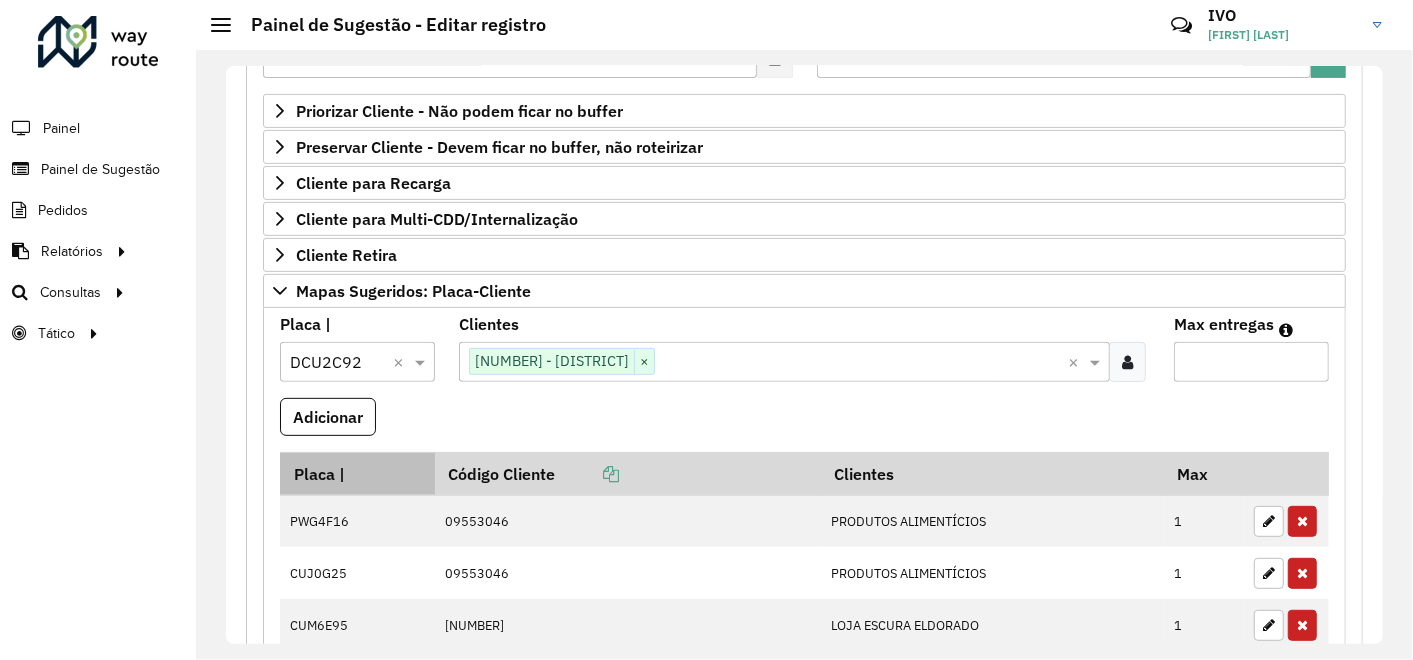 type on "*" 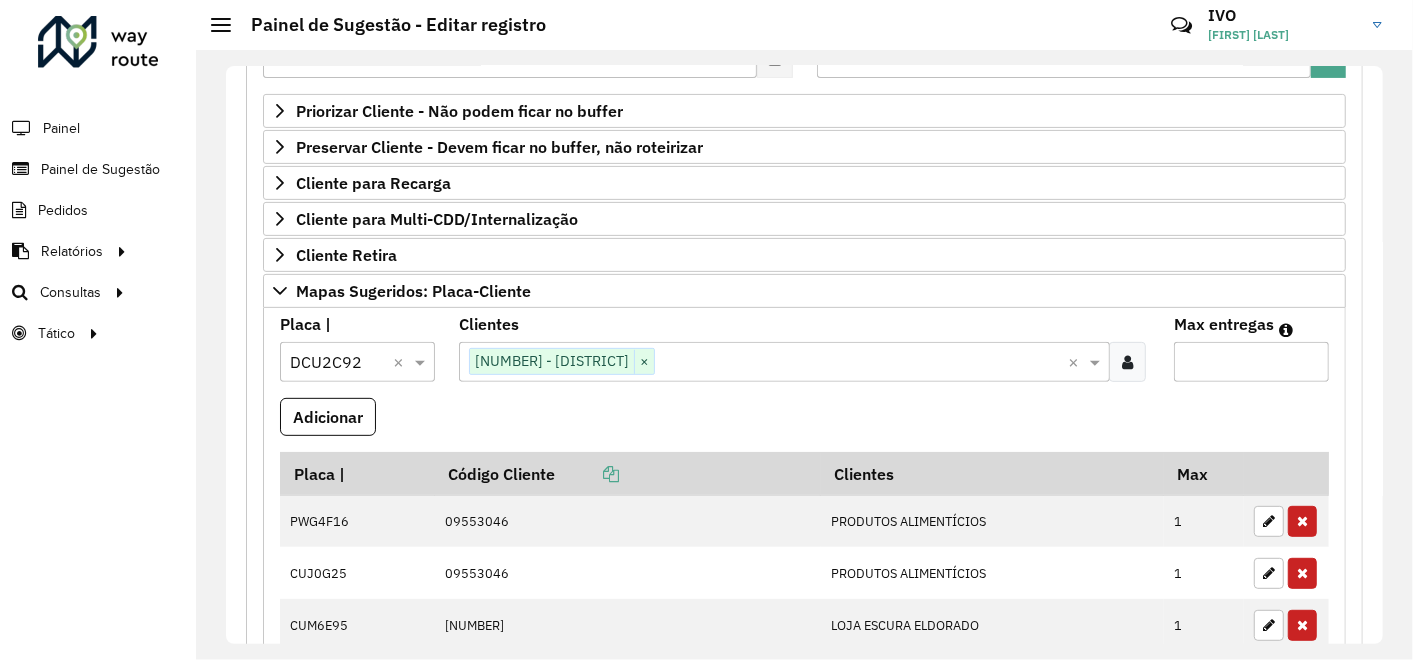 type 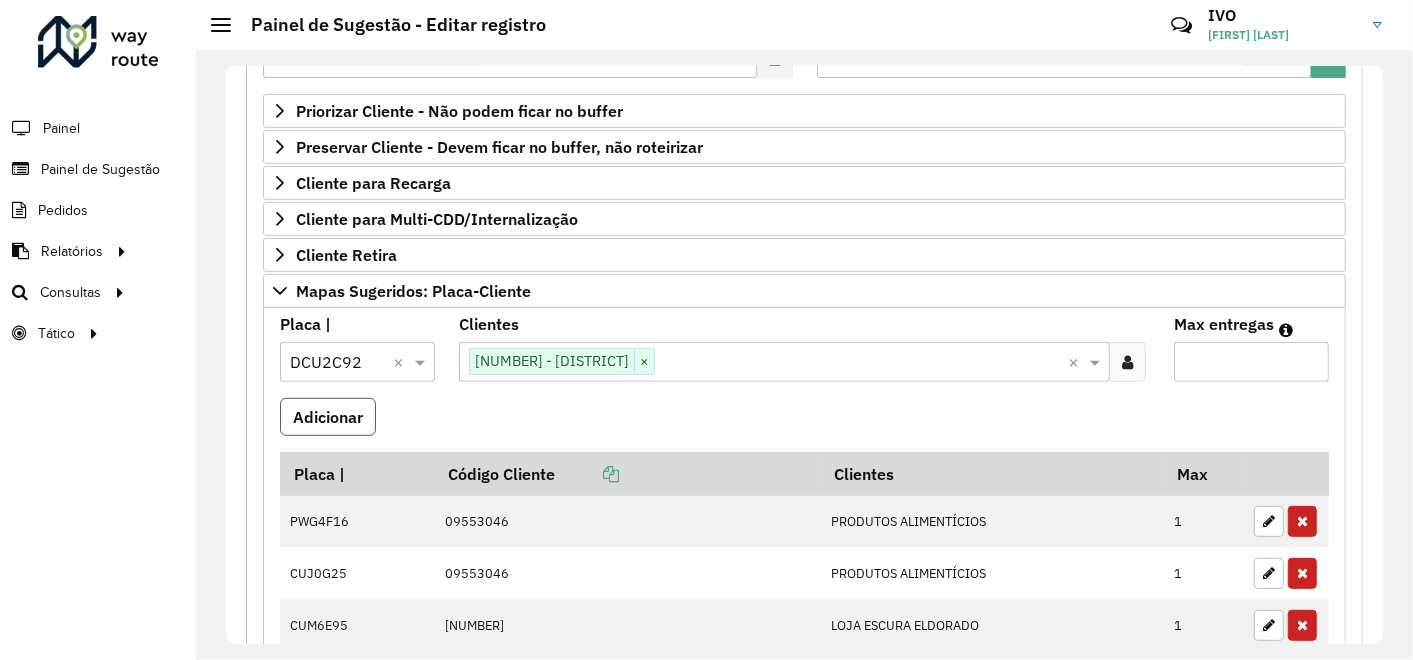 click on "Adicionar" at bounding box center (328, 417) 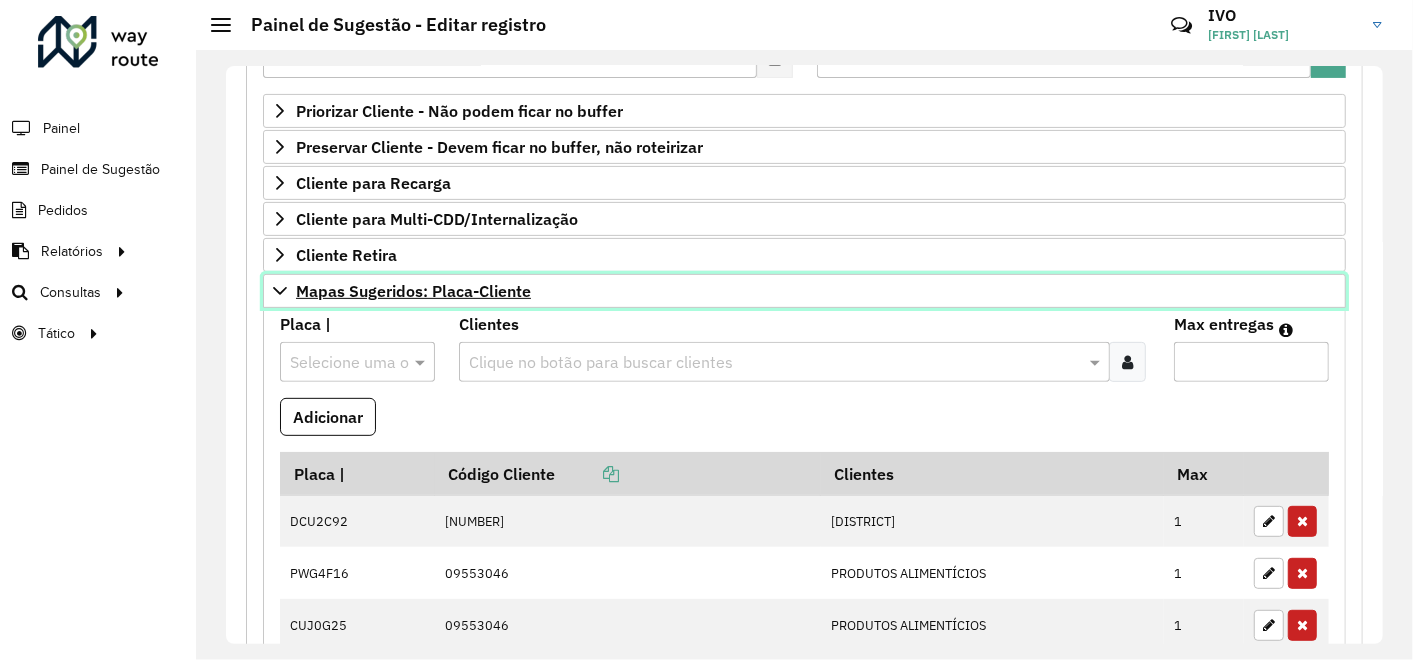 click on "Mapas Sugeridos: Placa-Cliente" at bounding box center [413, 291] 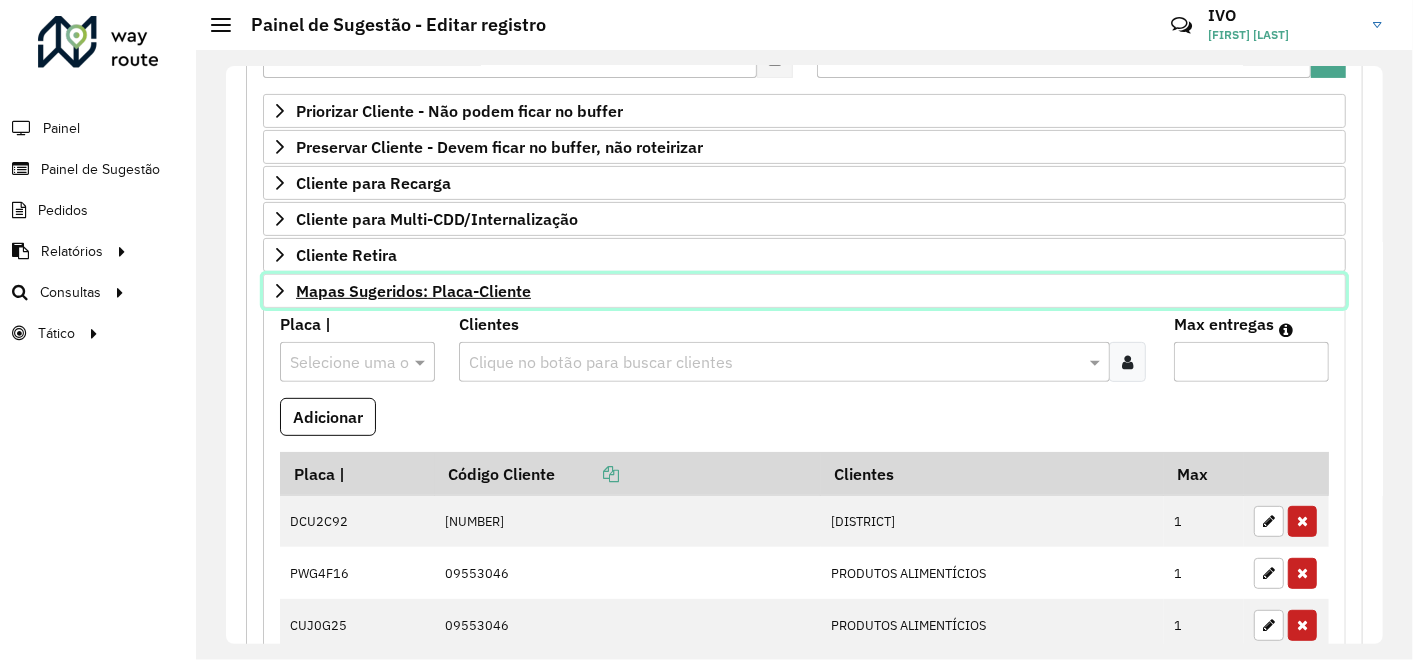 scroll, scrollTop: 328, scrollLeft: 0, axis: vertical 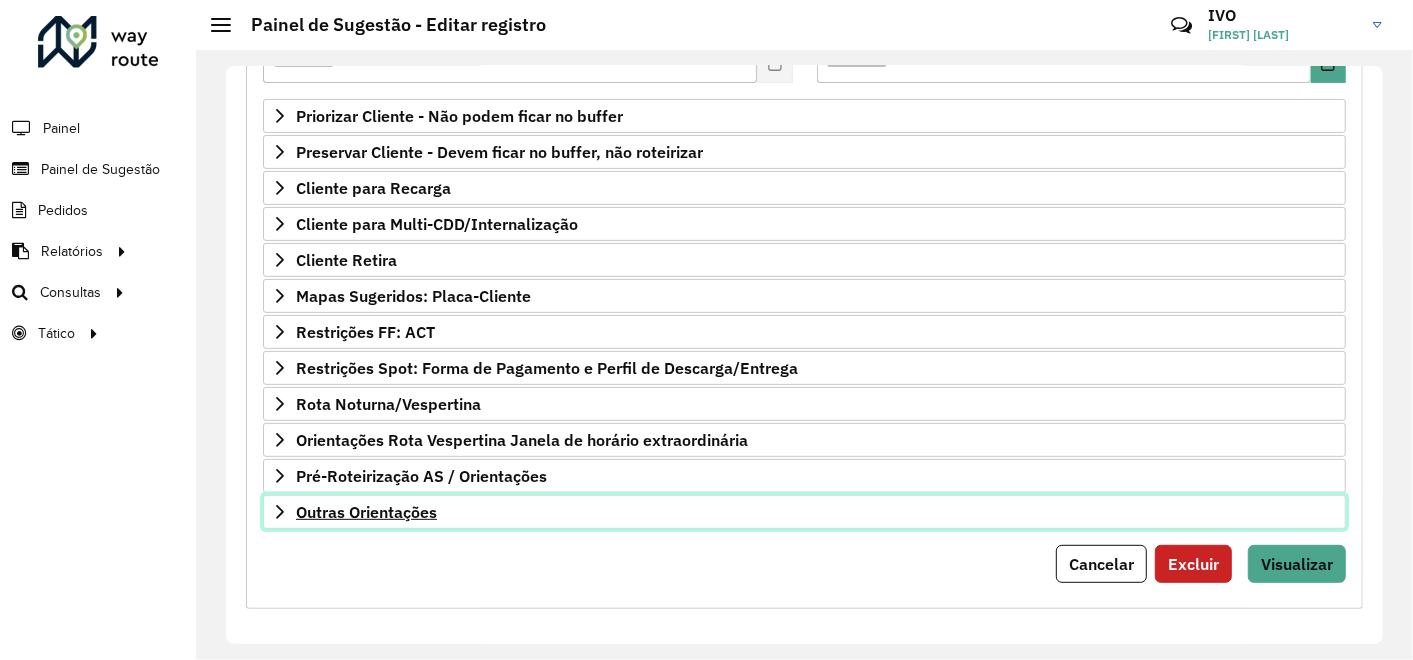 click on "Outras Orientações" at bounding box center (366, 512) 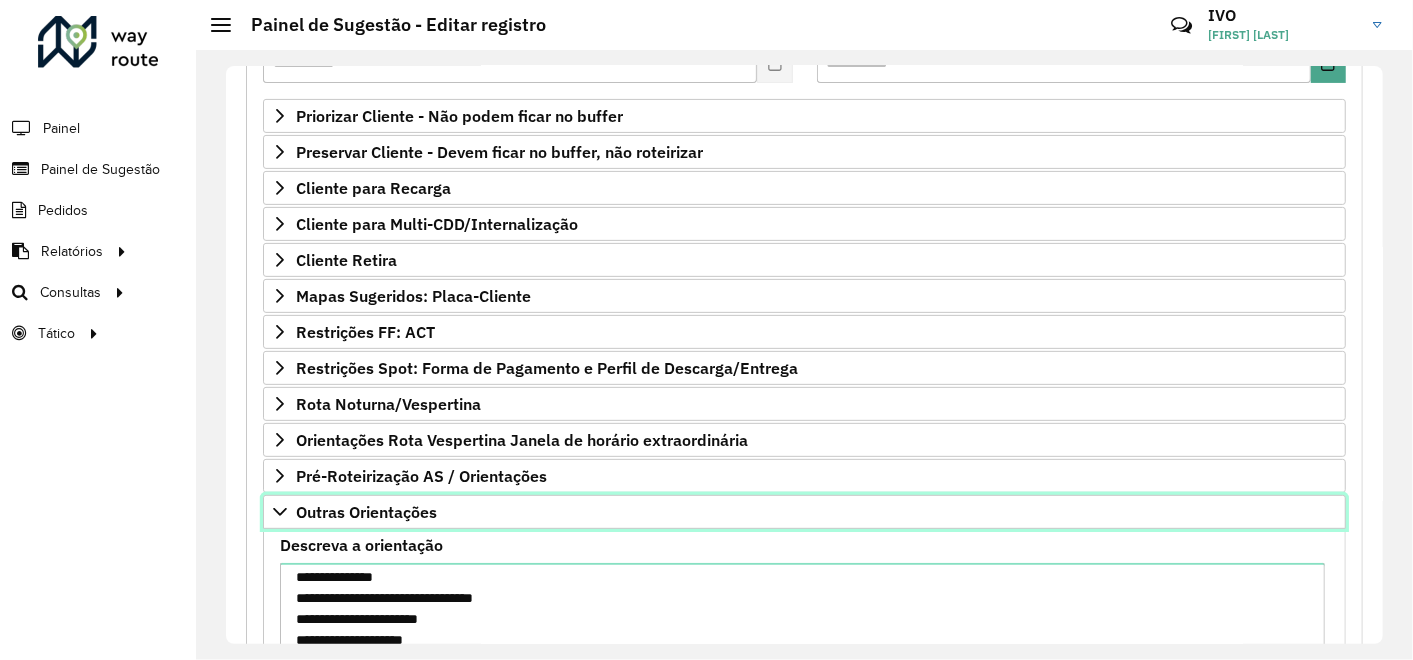 scroll, scrollTop: 222, scrollLeft: 0, axis: vertical 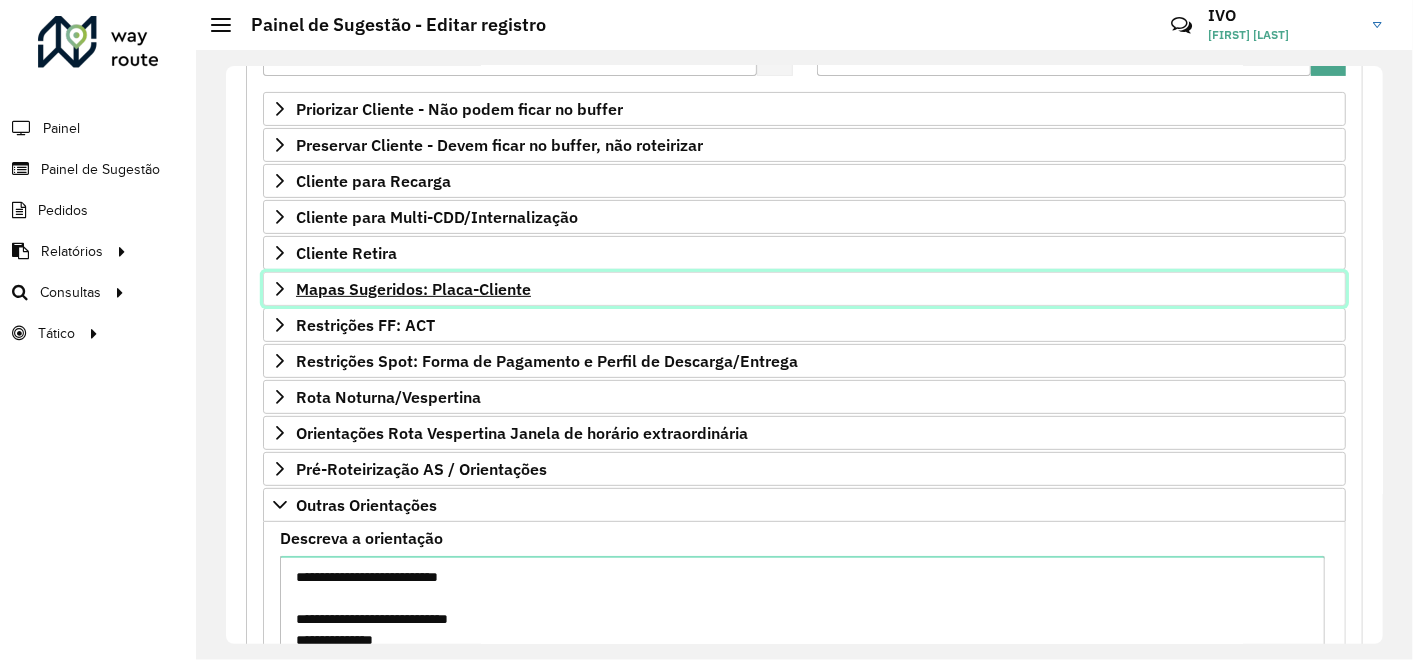 click on "Mapas Sugeridos: Placa-Cliente" at bounding box center [413, 289] 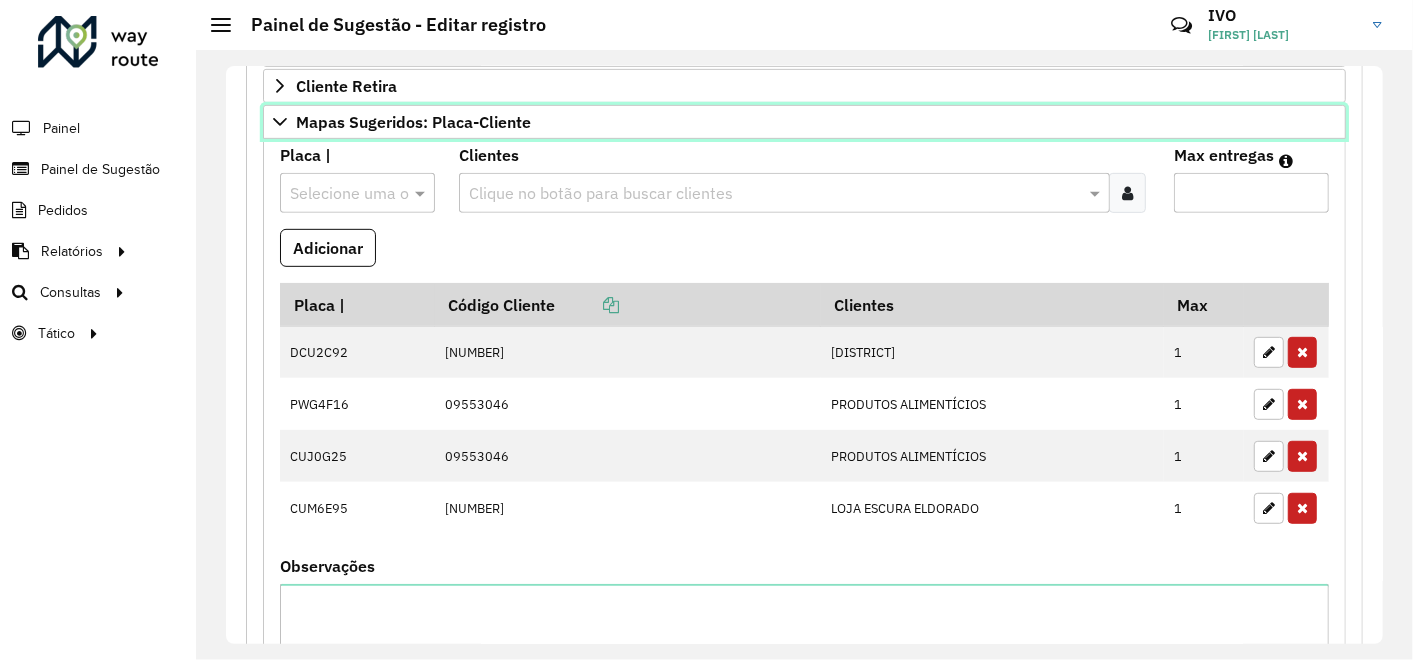 scroll, scrollTop: 557, scrollLeft: 0, axis: vertical 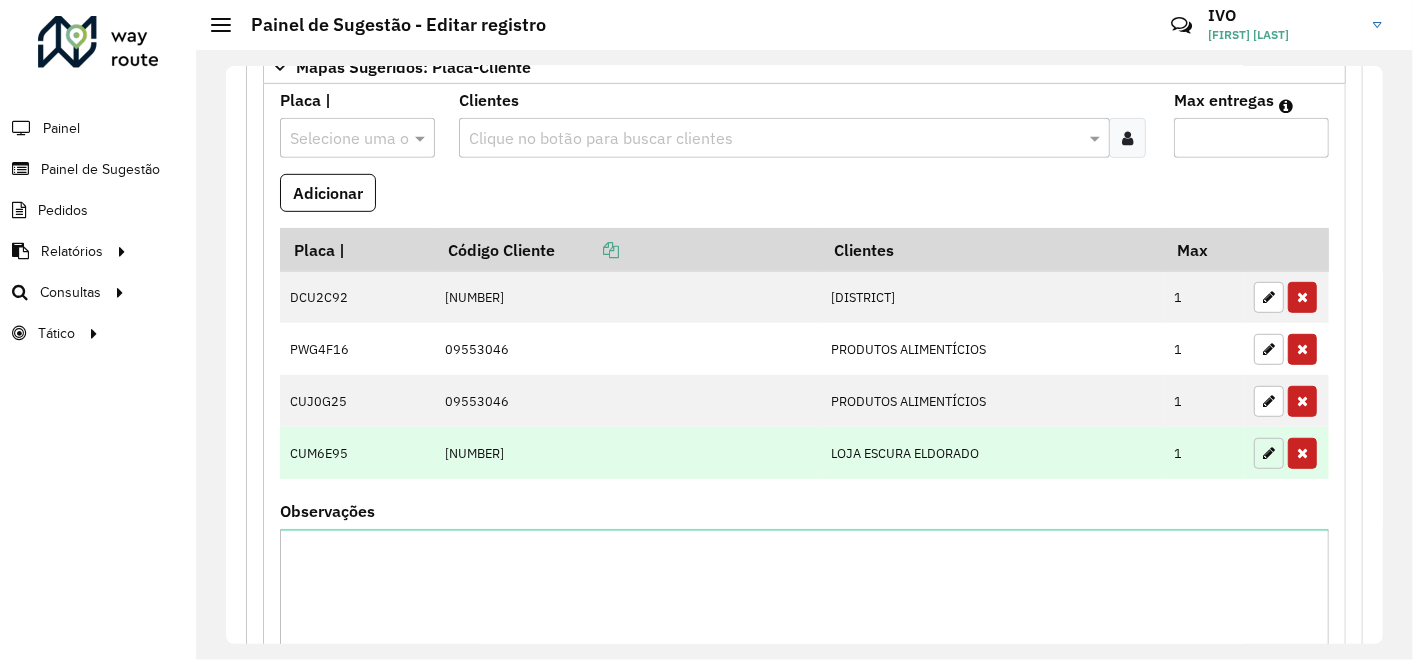 click at bounding box center [1269, 453] 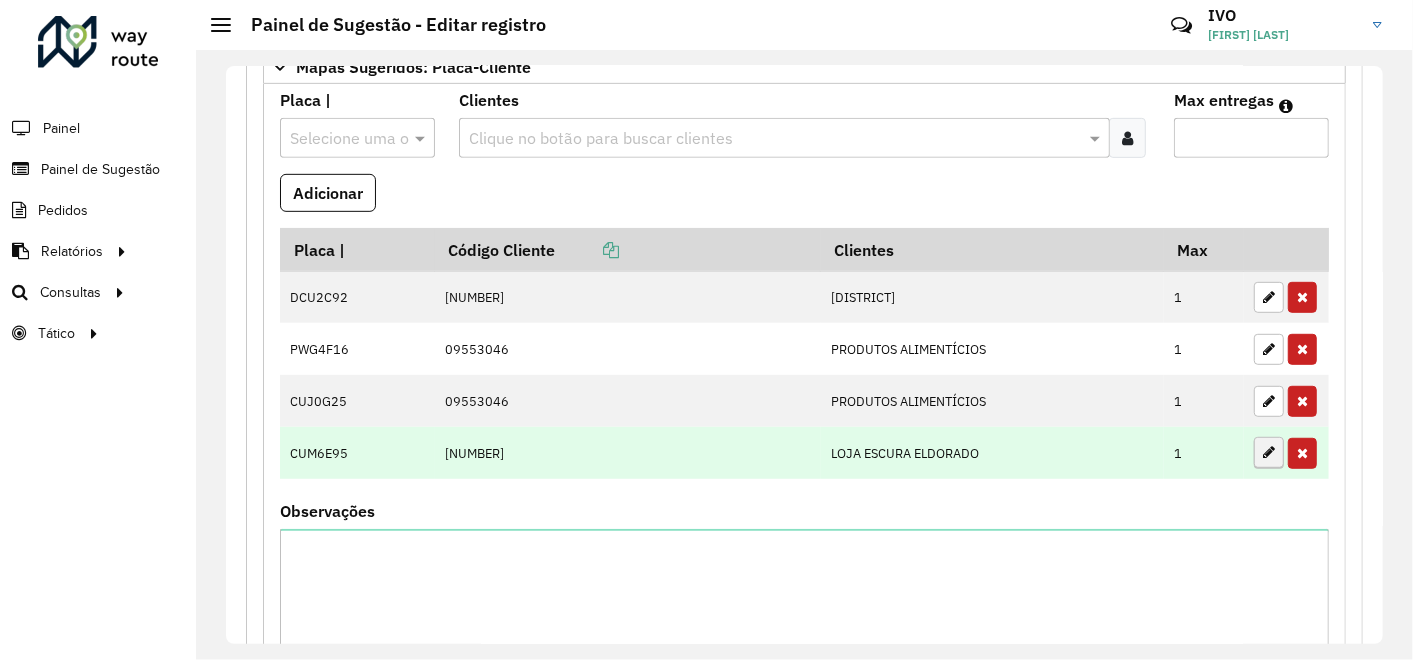 type on "*" 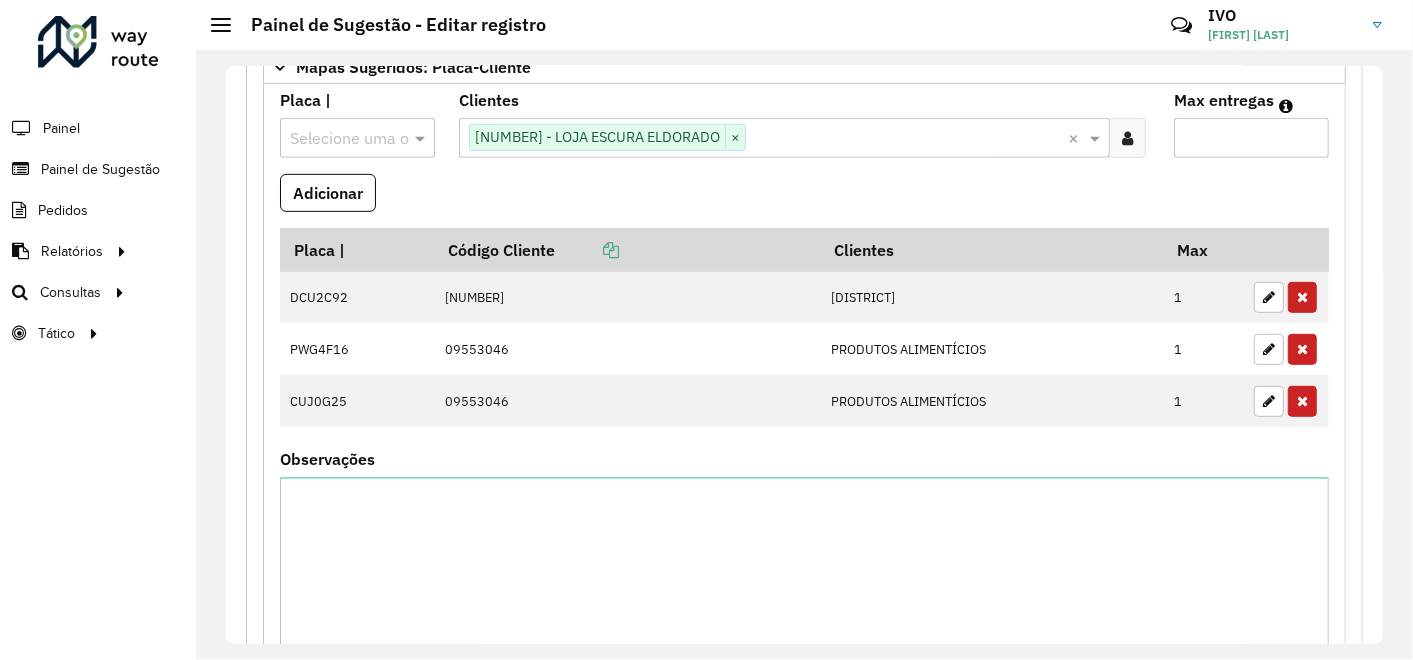 click at bounding box center (337, 139) 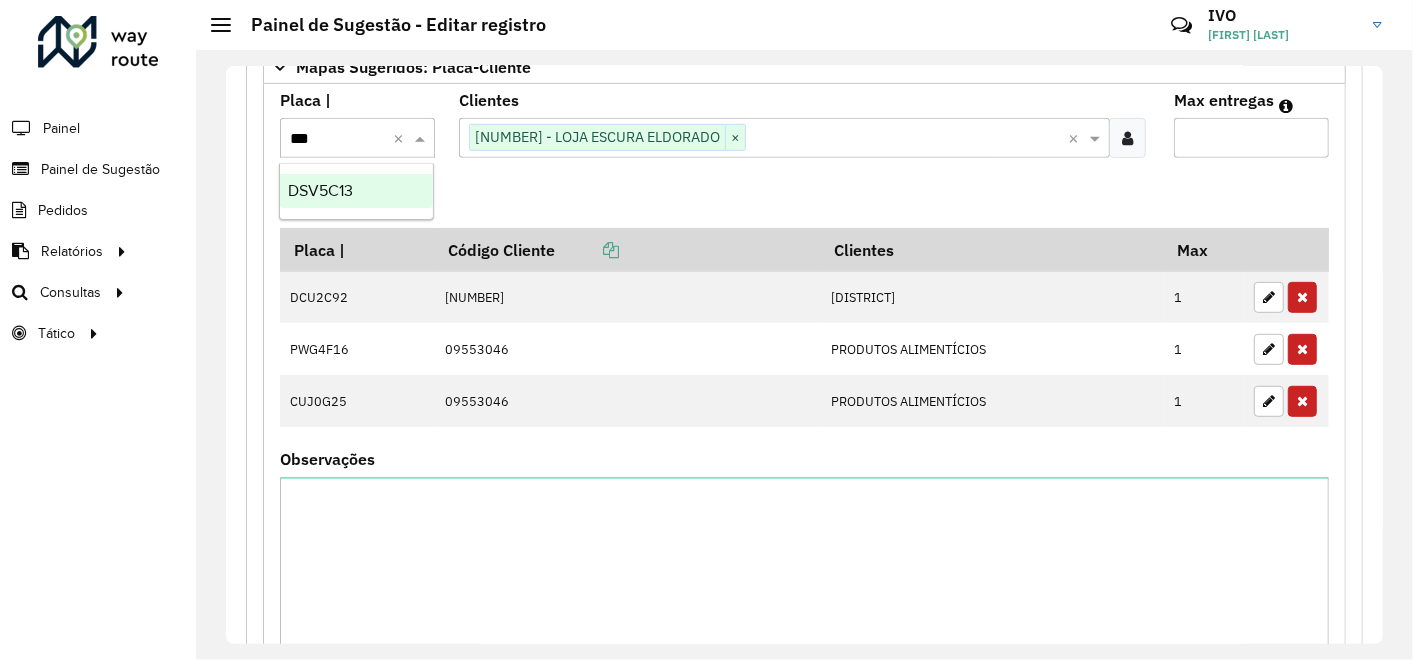 type on "****" 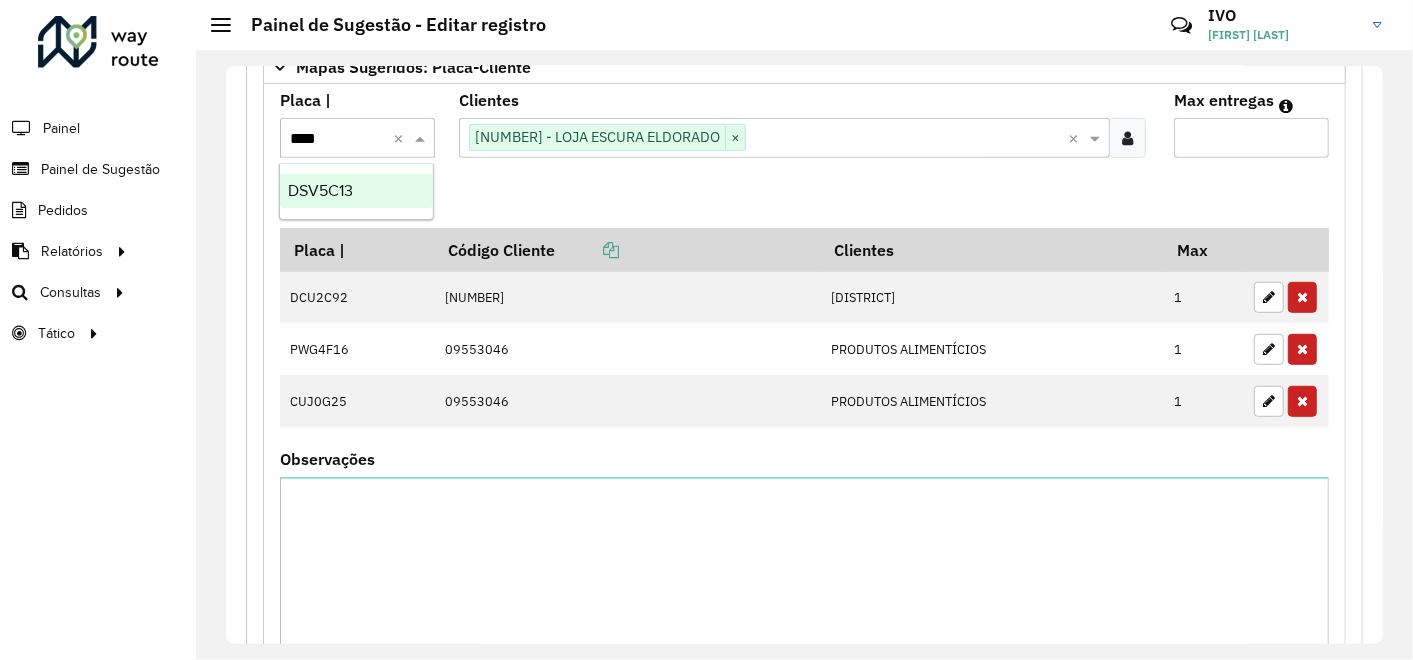 click on "DSV5C13" at bounding box center (320, 190) 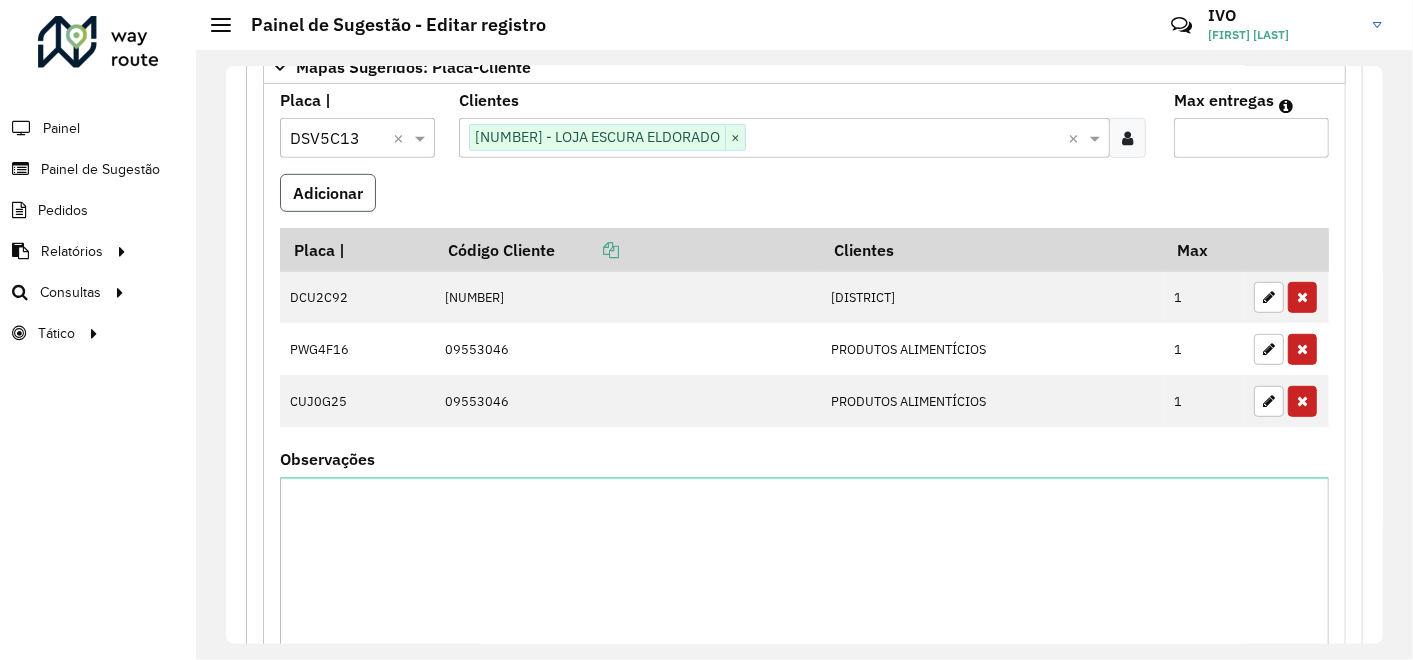 click on "Adicionar" at bounding box center [328, 193] 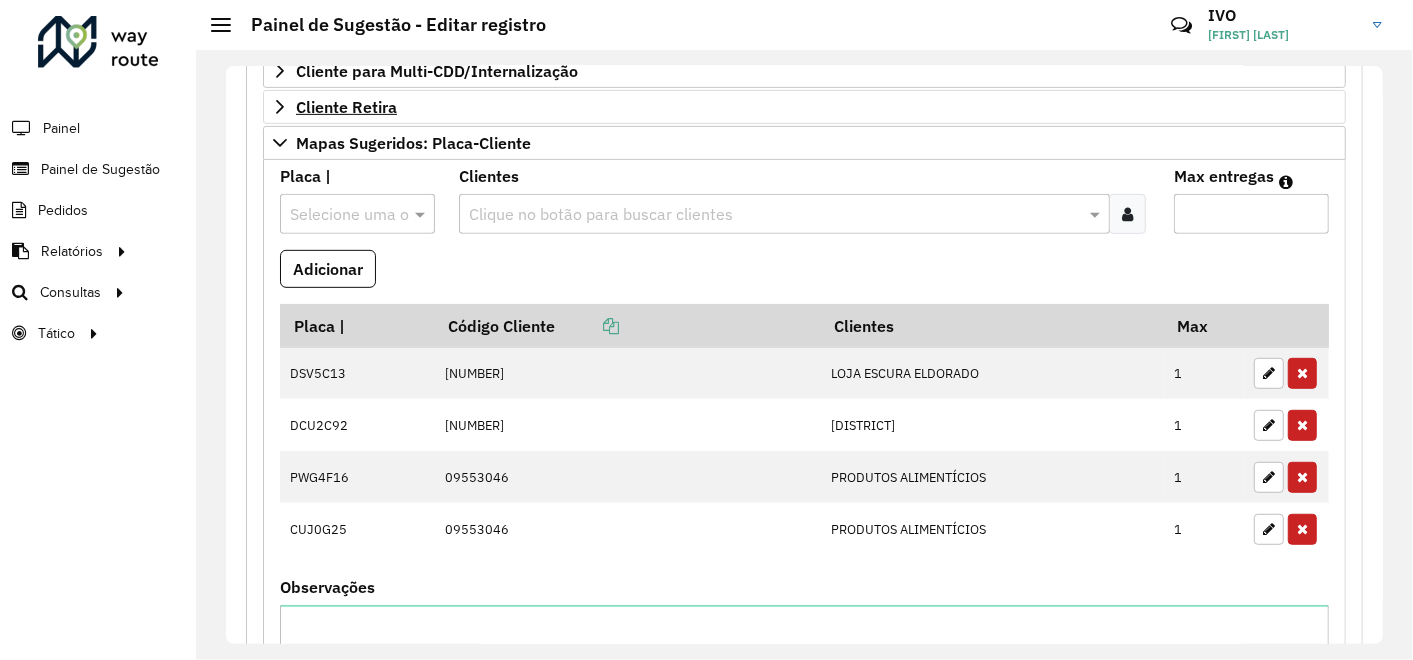 scroll, scrollTop: 446, scrollLeft: 0, axis: vertical 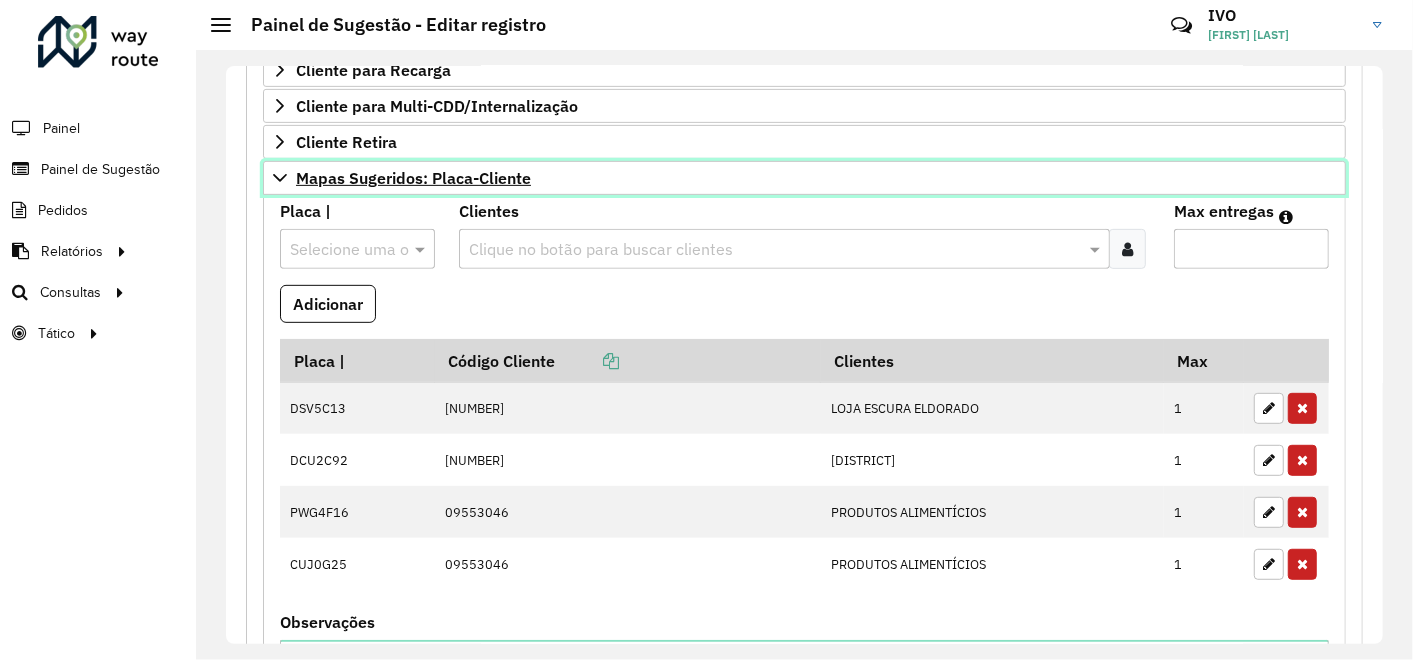 click on "Mapas Sugeridos: Placa-Cliente" at bounding box center (413, 178) 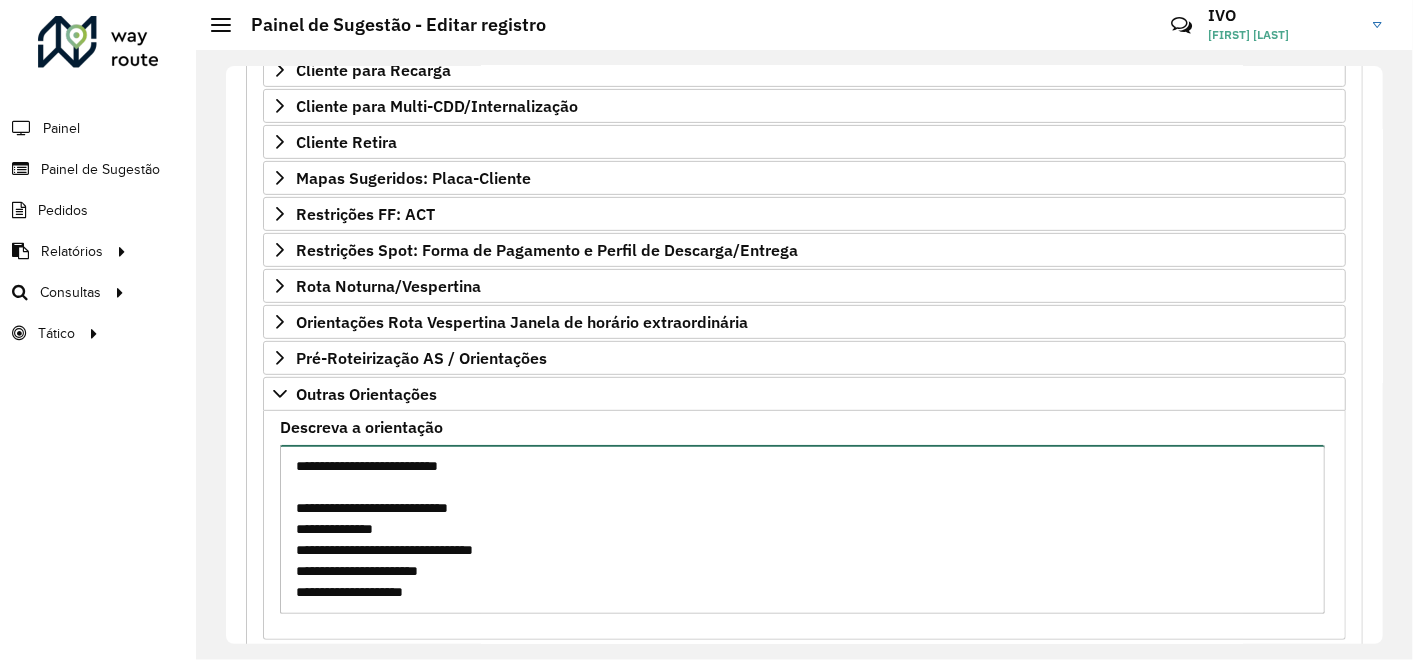 click on "Descreva a orientação" at bounding box center [802, 529] 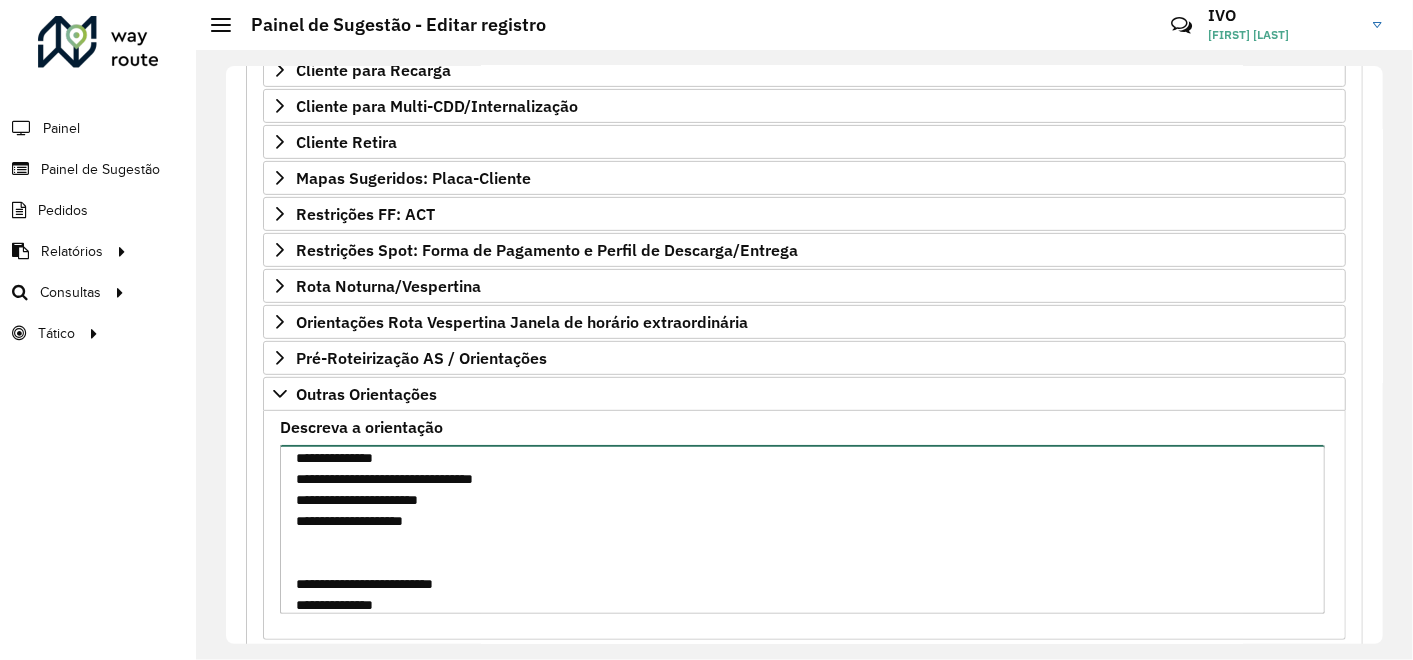 scroll, scrollTop: 93, scrollLeft: 0, axis: vertical 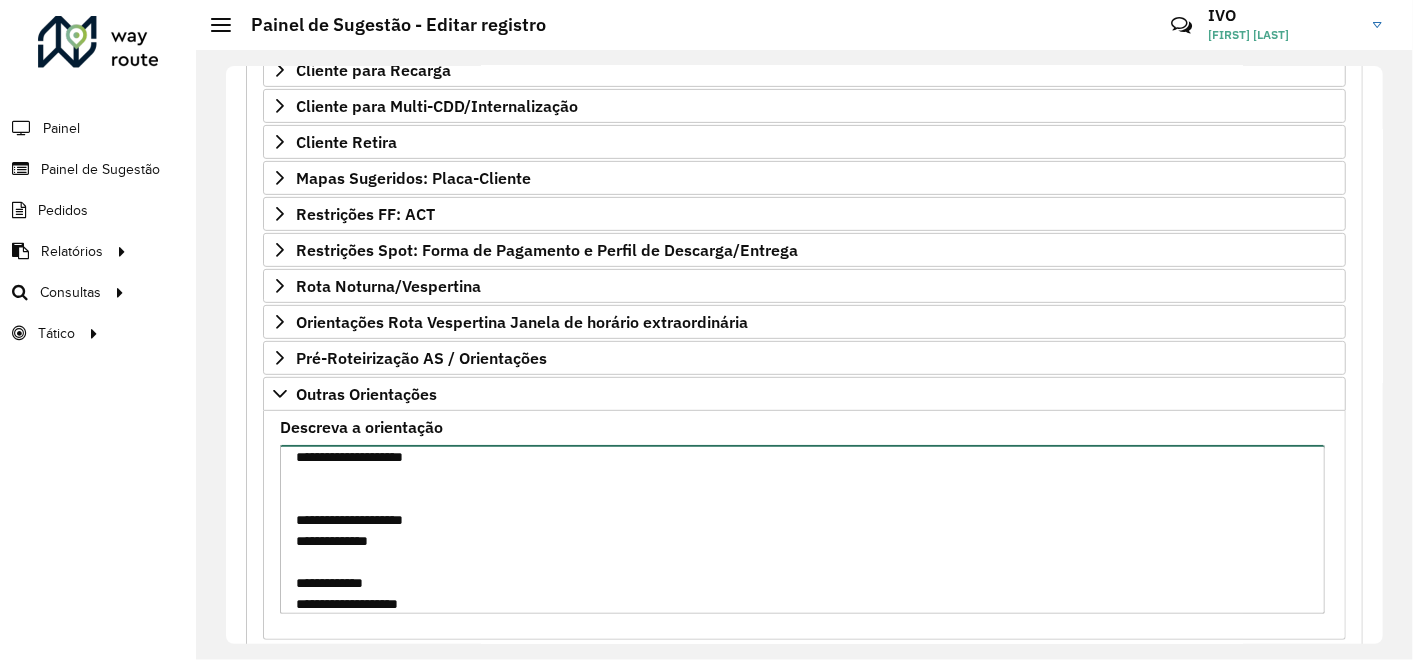 click on "Descreva a orientação" at bounding box center [802, 529] 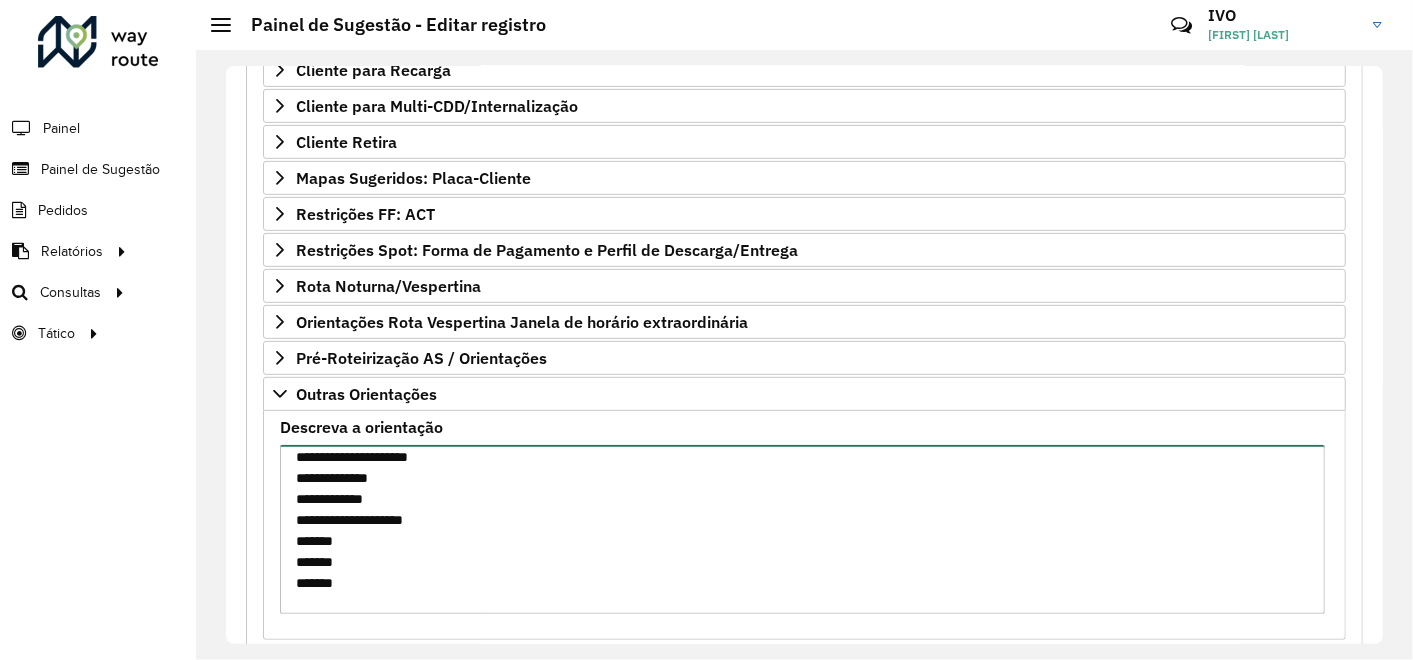 scroll, scrollTop: 1122, scrollLeft: 0, axis: vertical 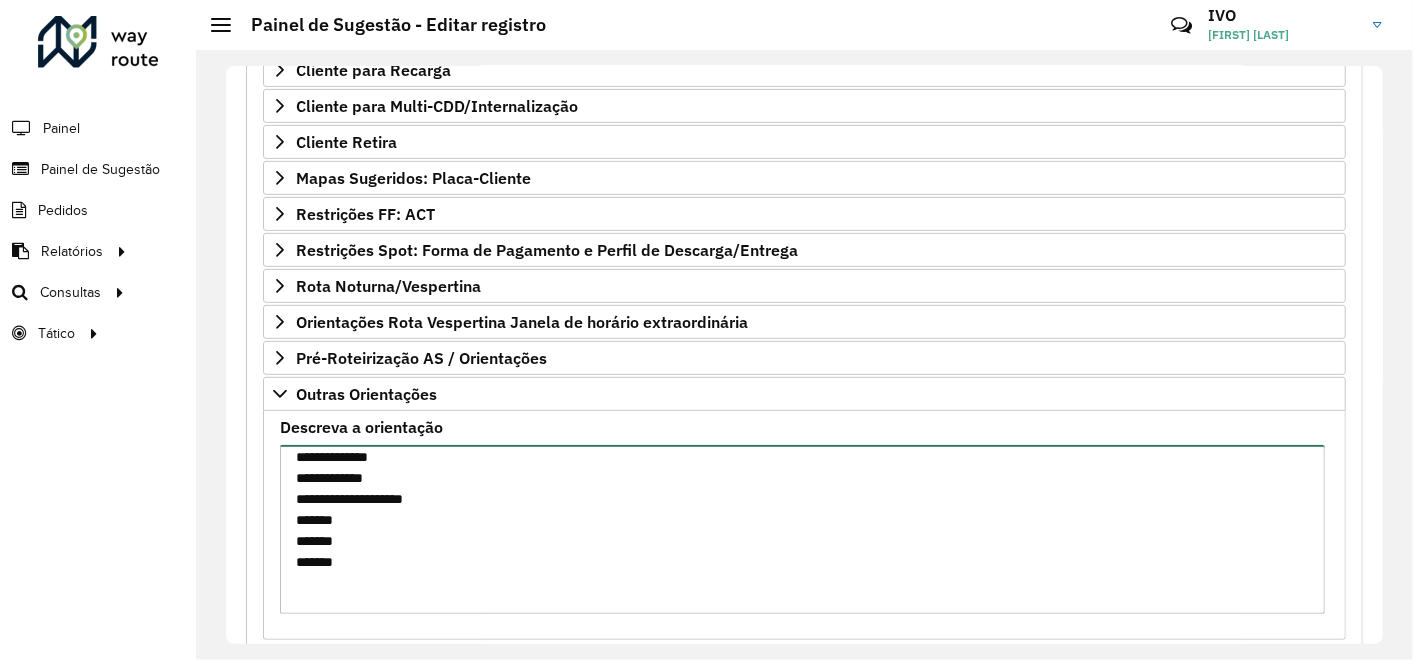 paste on "*******" 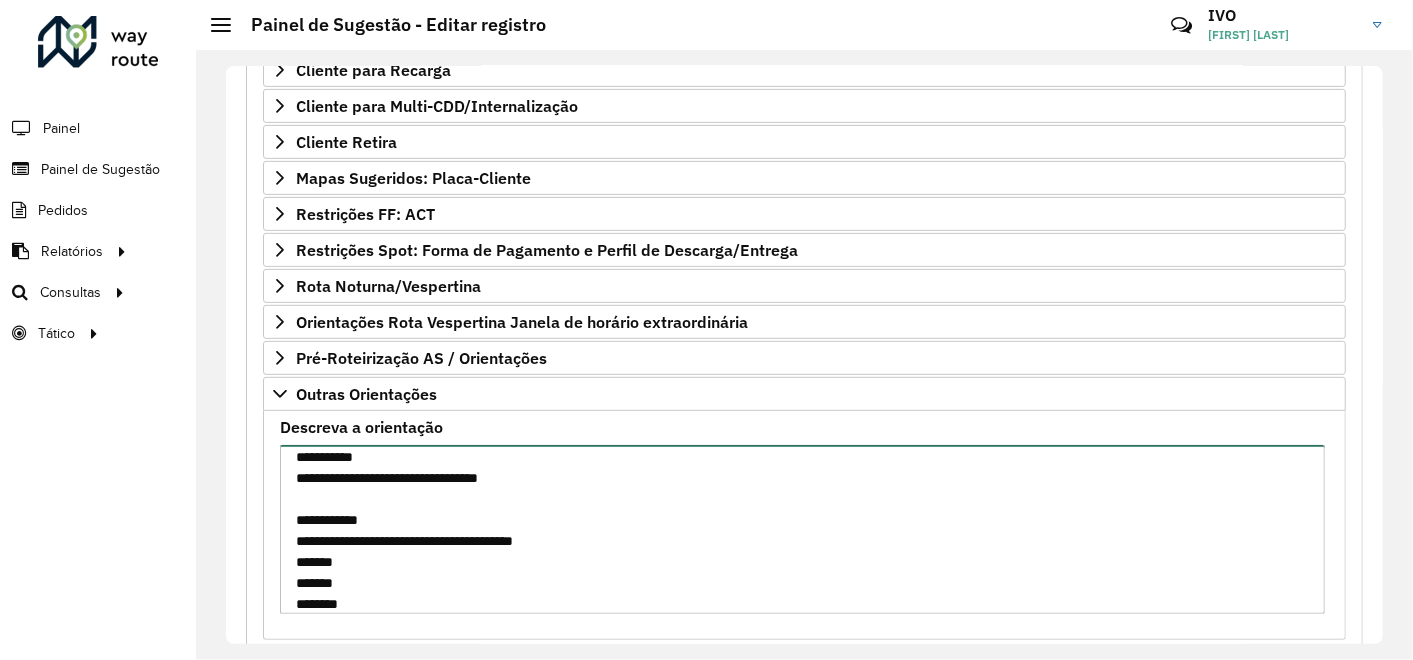 scroll, scrollTop: 1353, scrollLeft: 0, axis: vertical 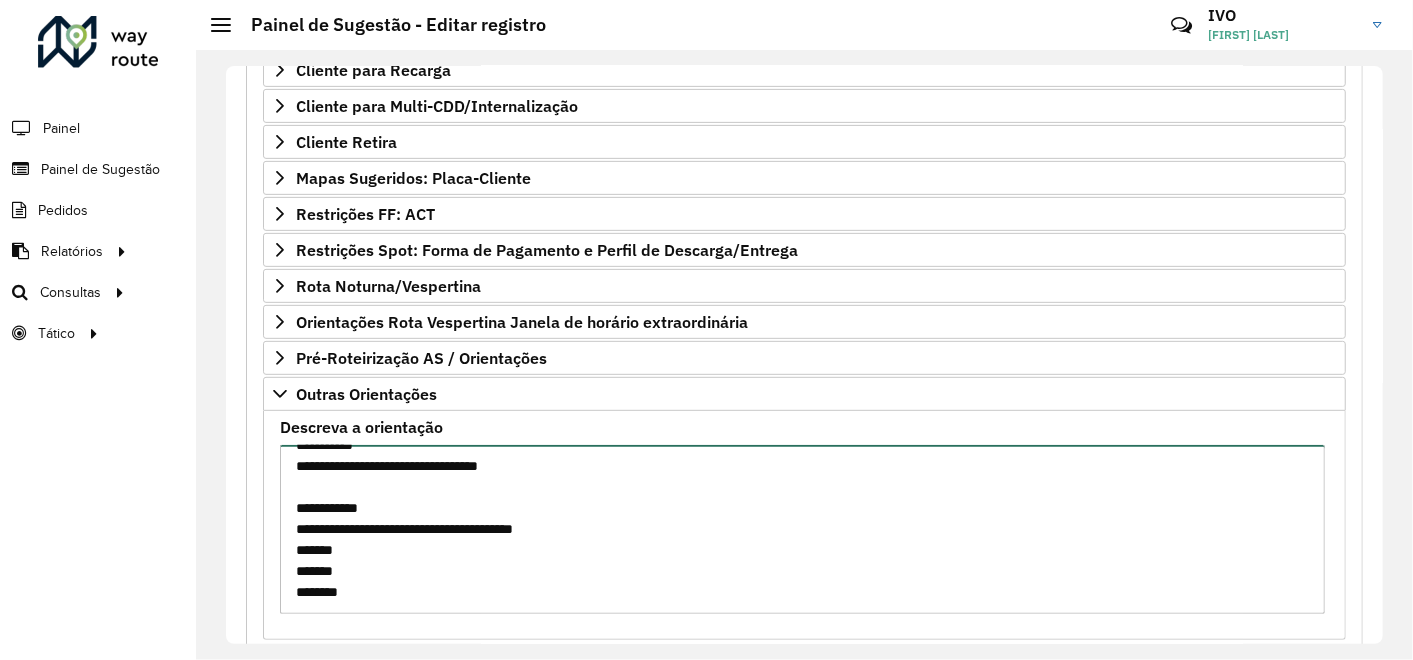paste on "*******" 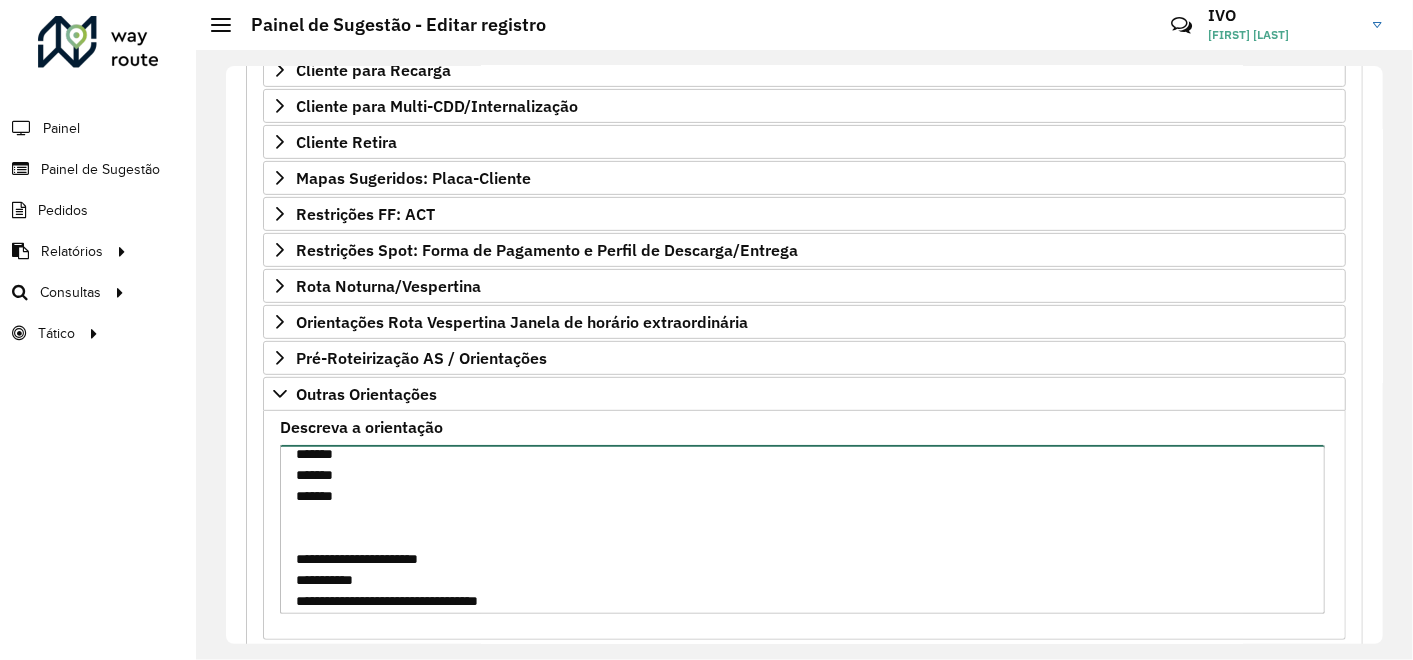 scroll, scrollTop: 1269, scrollLeft: 0, axis: vertical 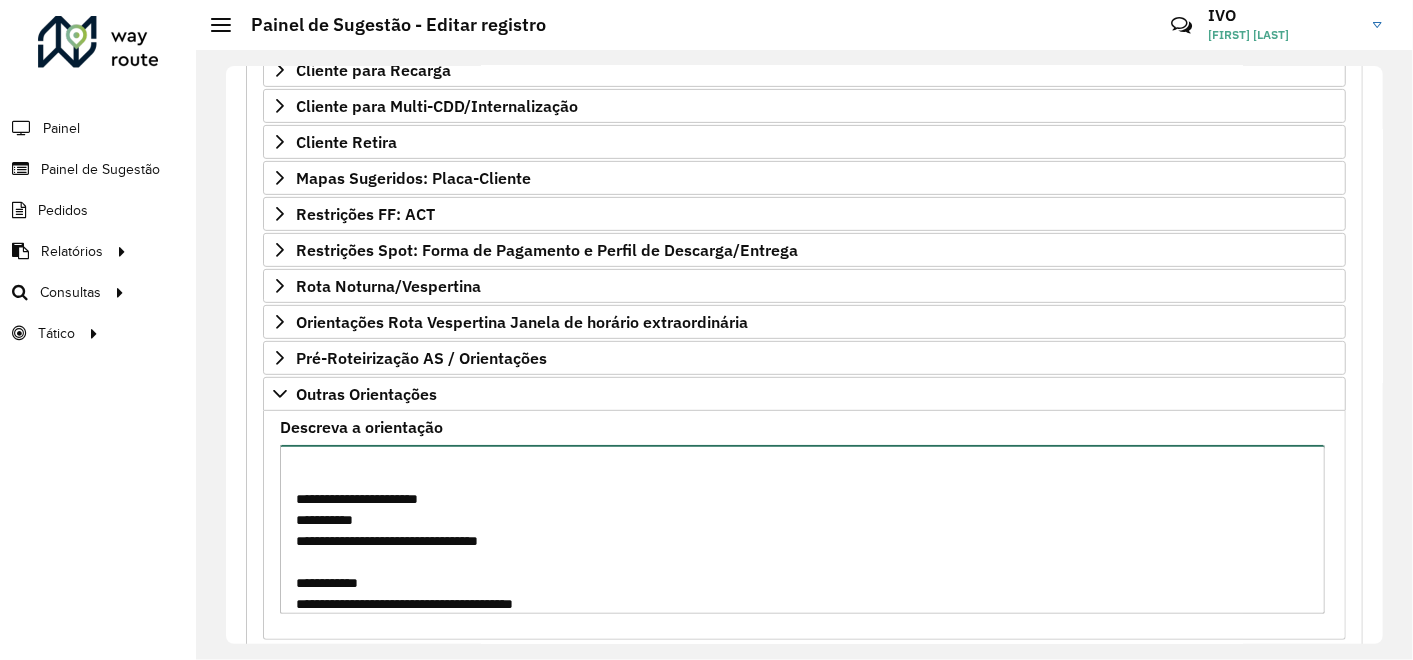 type on "**********" 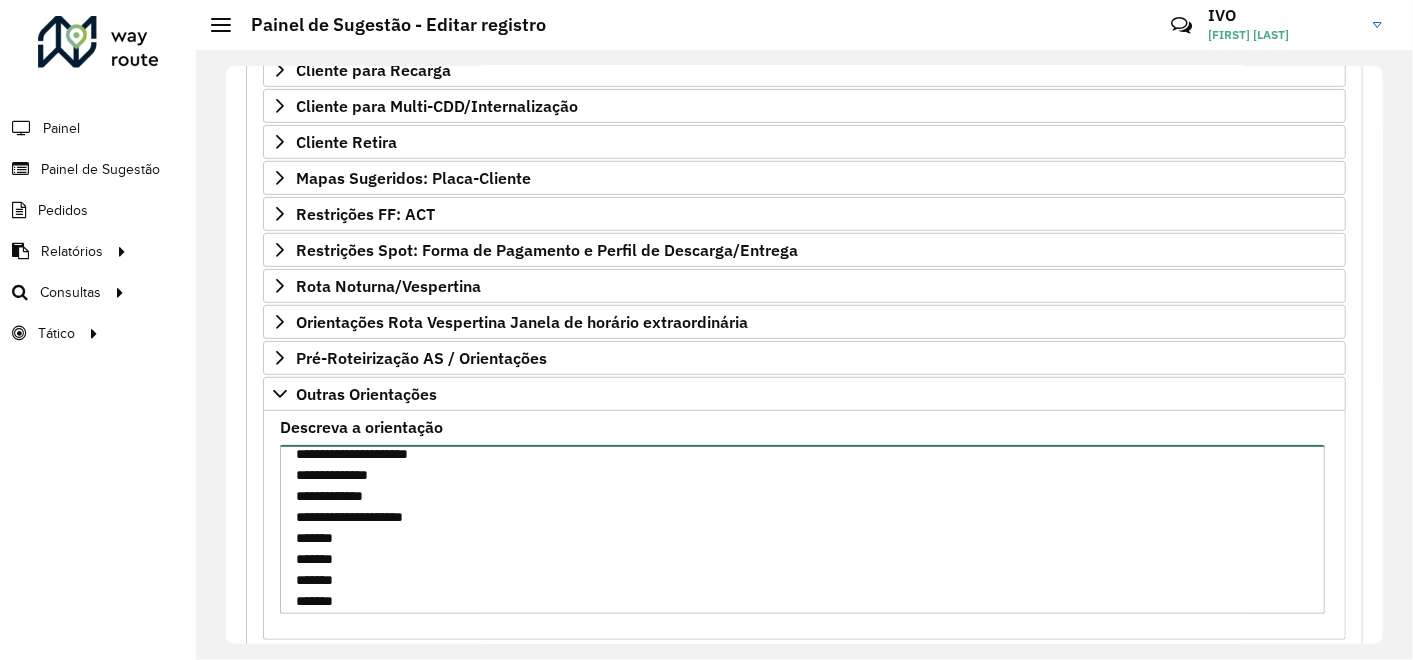 scroll, scrollTop: 1083, scrollLeft: 0, axis: vertical 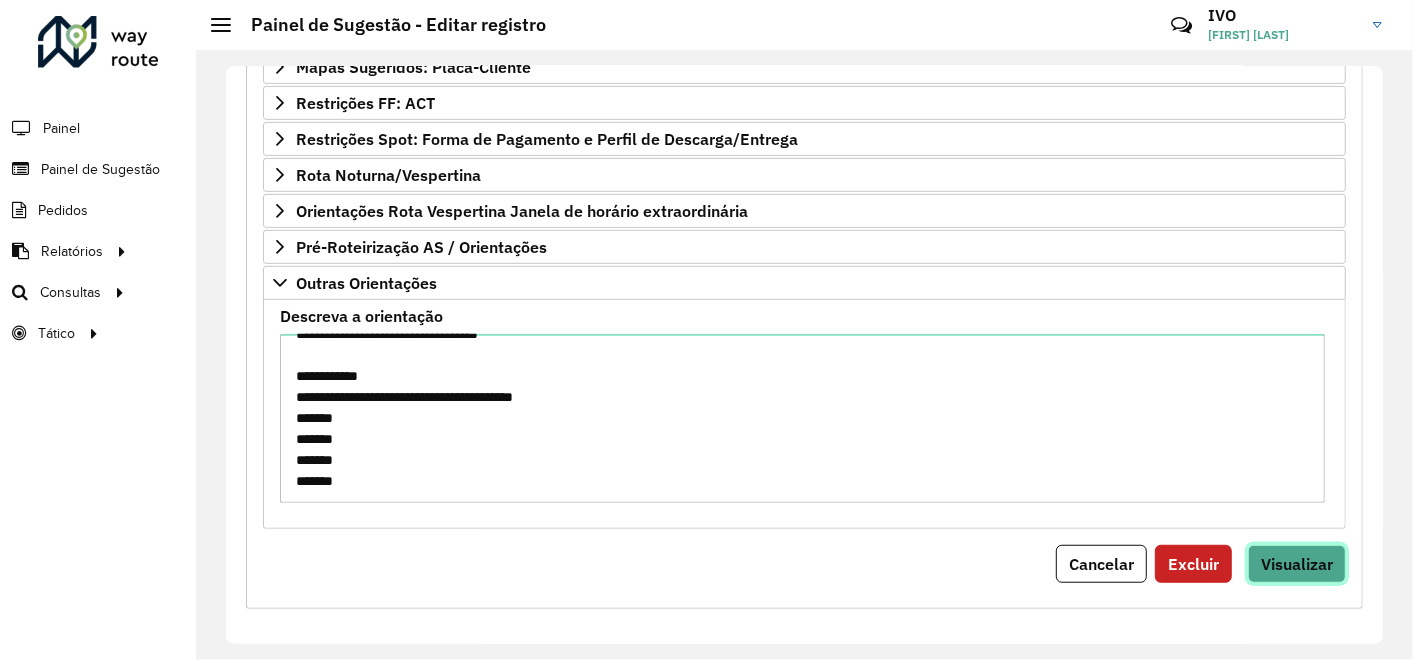 click on "Visualizar" at bounding box center [1297, 564] 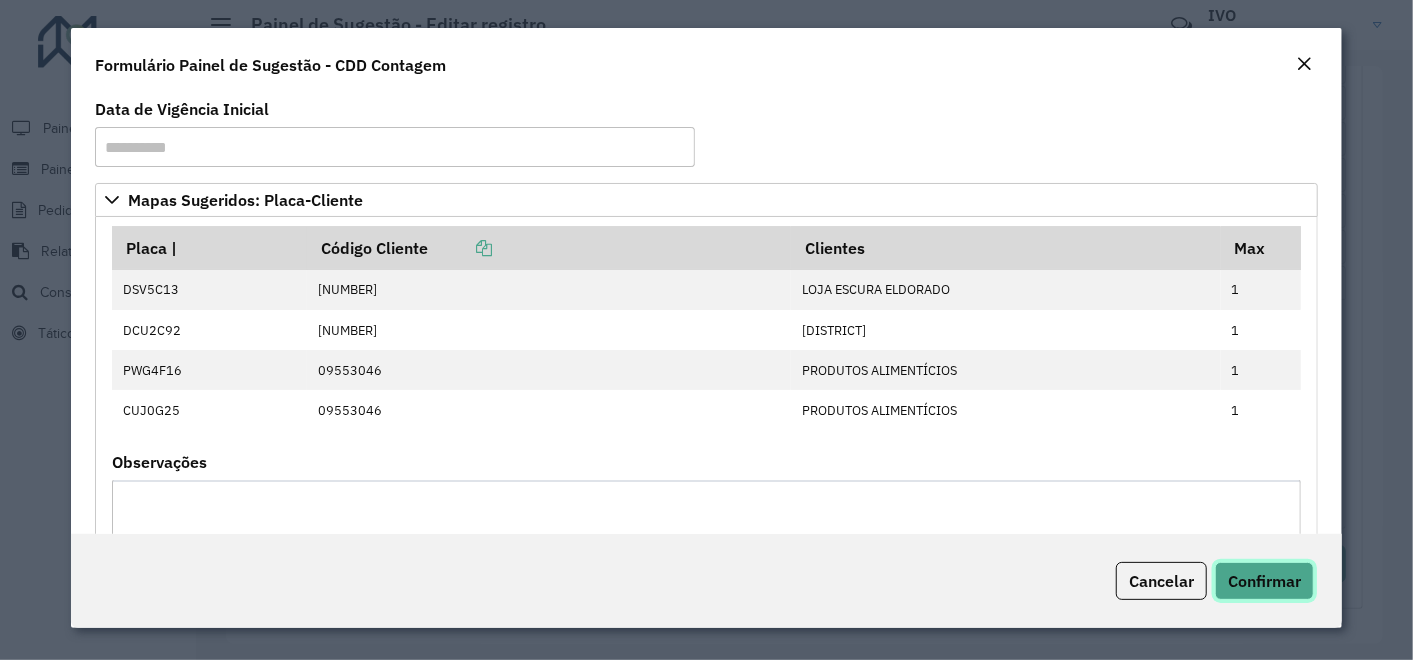 click on "Confirmar" 